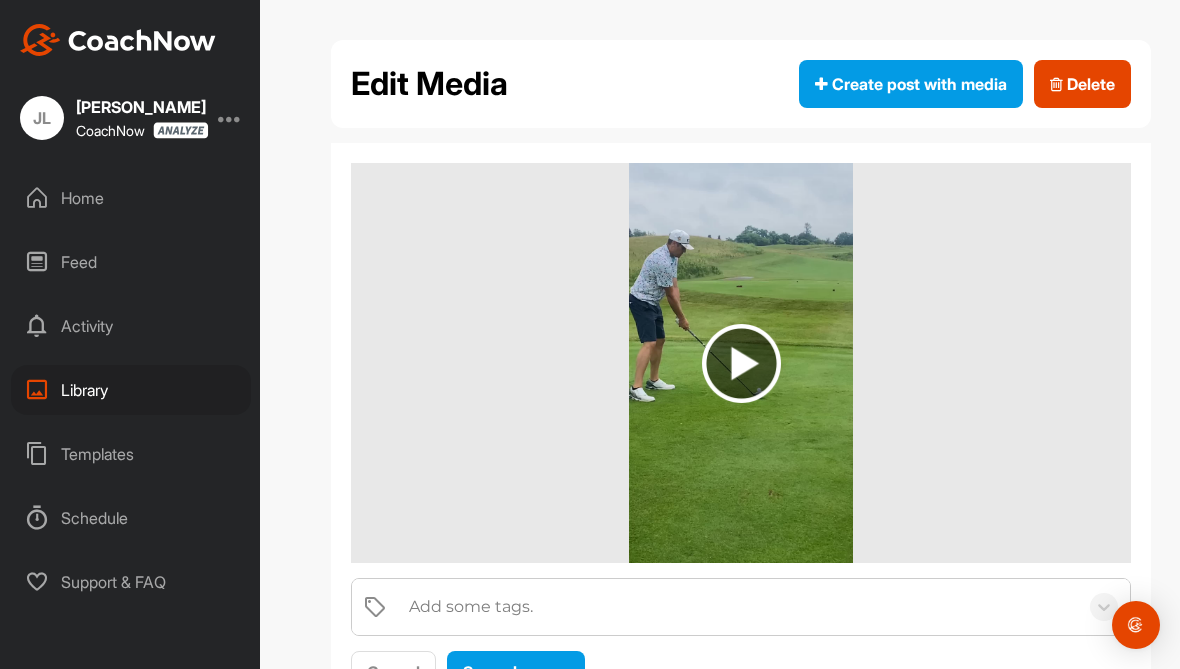 scroll, scrollTop: 0, scrollLeft: 0, axis: both 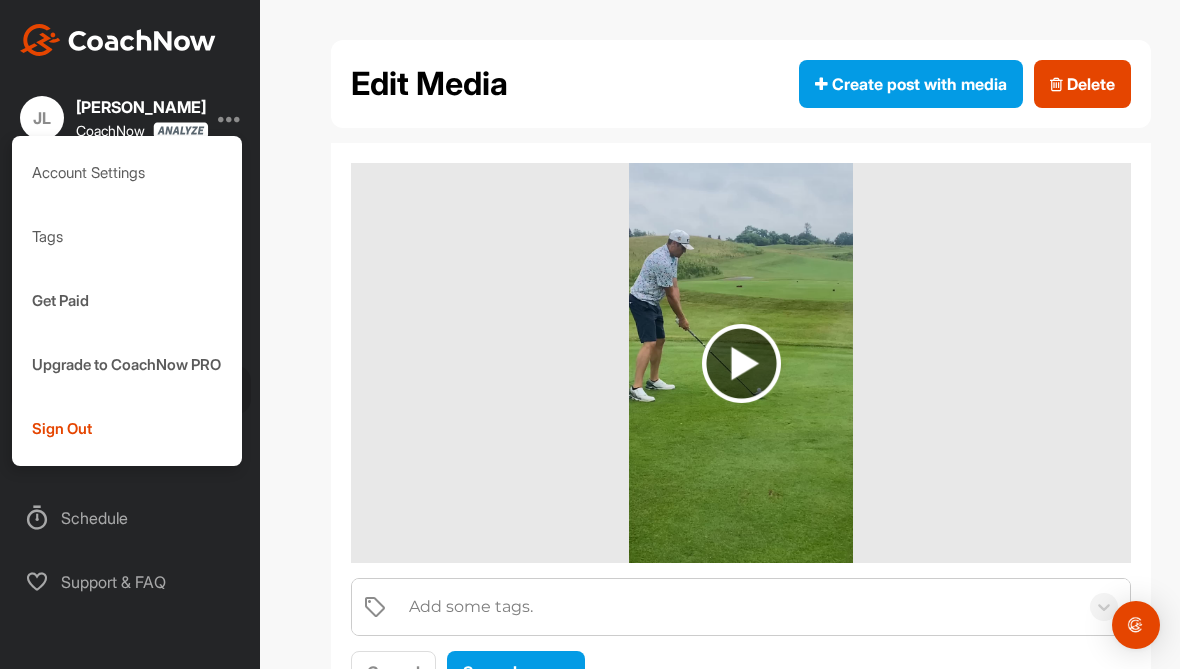 click on "Account Settings" at bounding box center (127, 173) 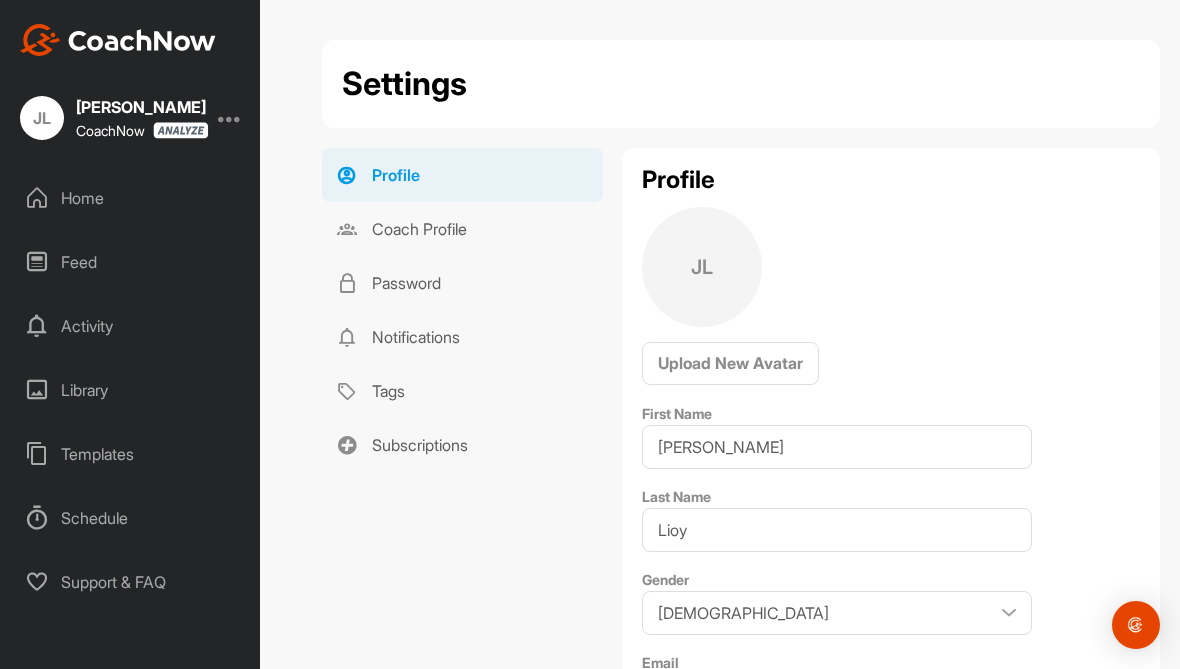 click on "Coach Profile" at bounding box center [462, 229] 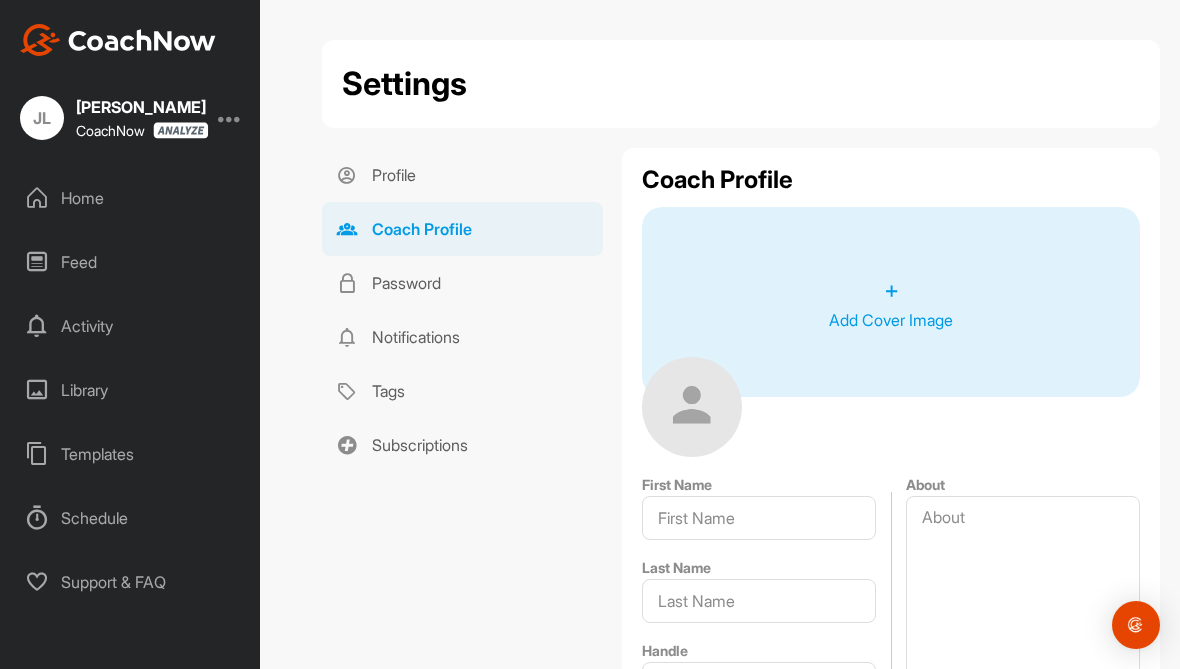 type on "Jim" 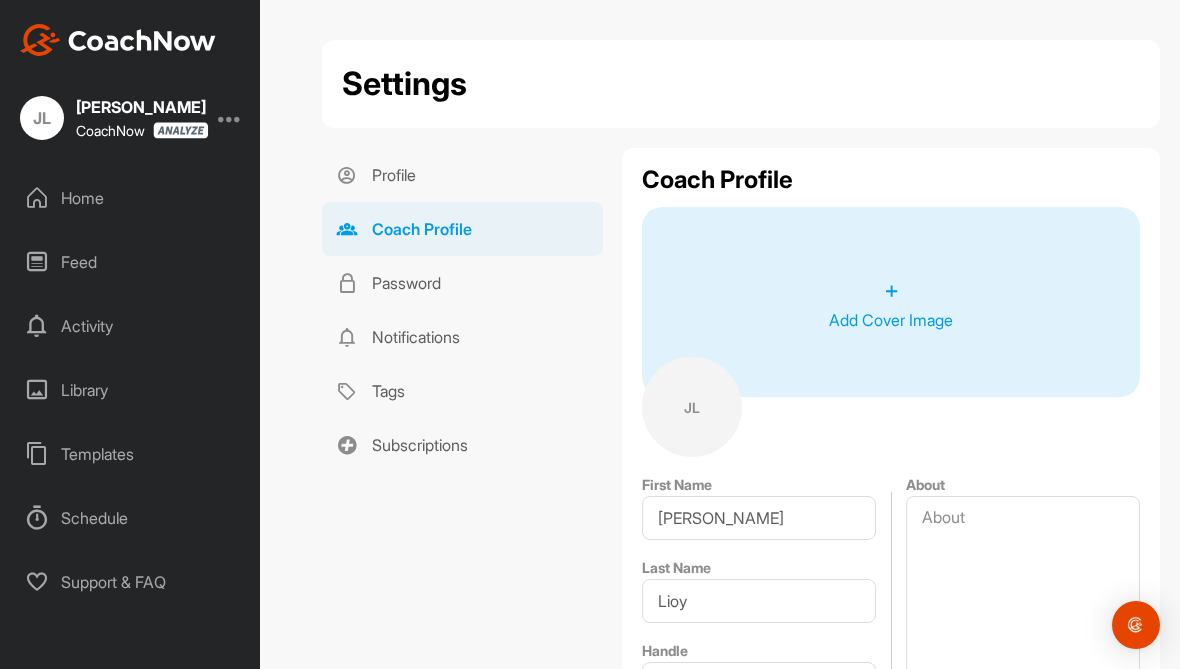 click on "Subscriptions" at bounding box center [462, 445] 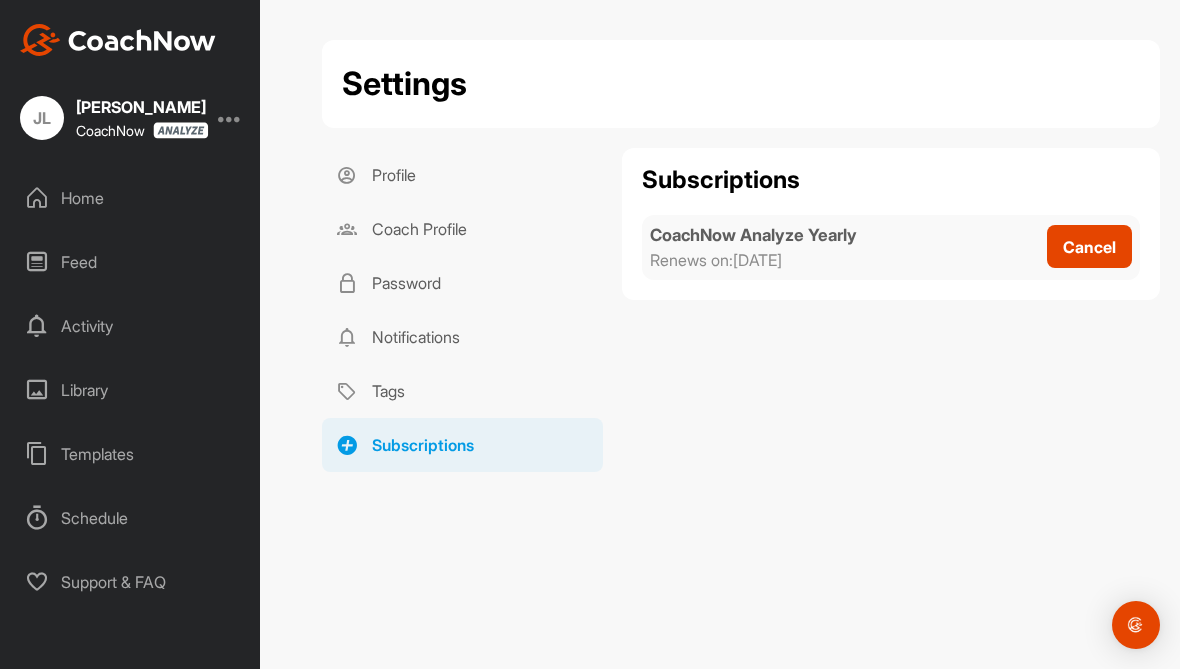 click on "Templates" at bounding box center (131, 454) 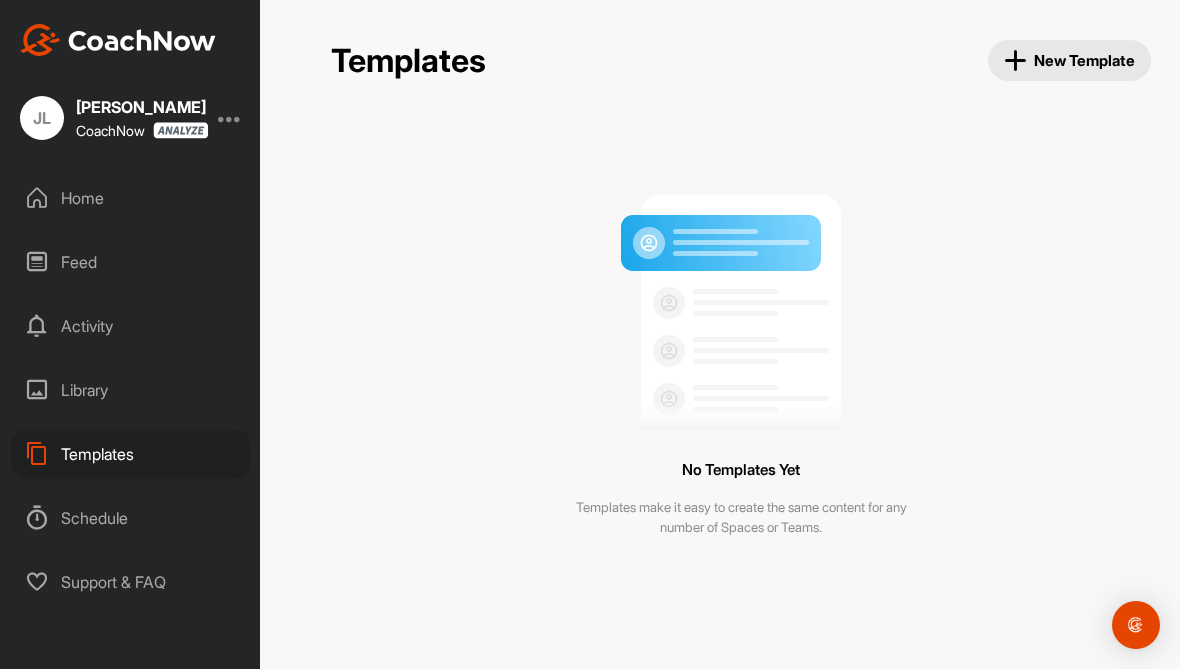 click on "Home" at bounding box center (131, 198) 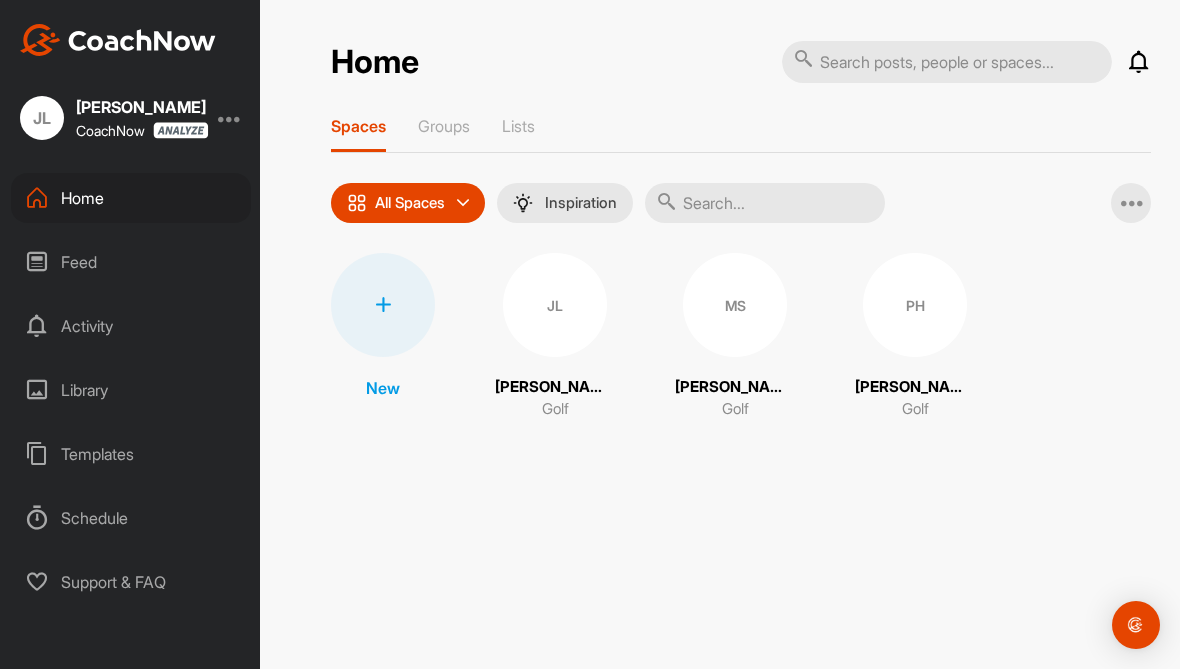 click at bounding box center (1131, 203) 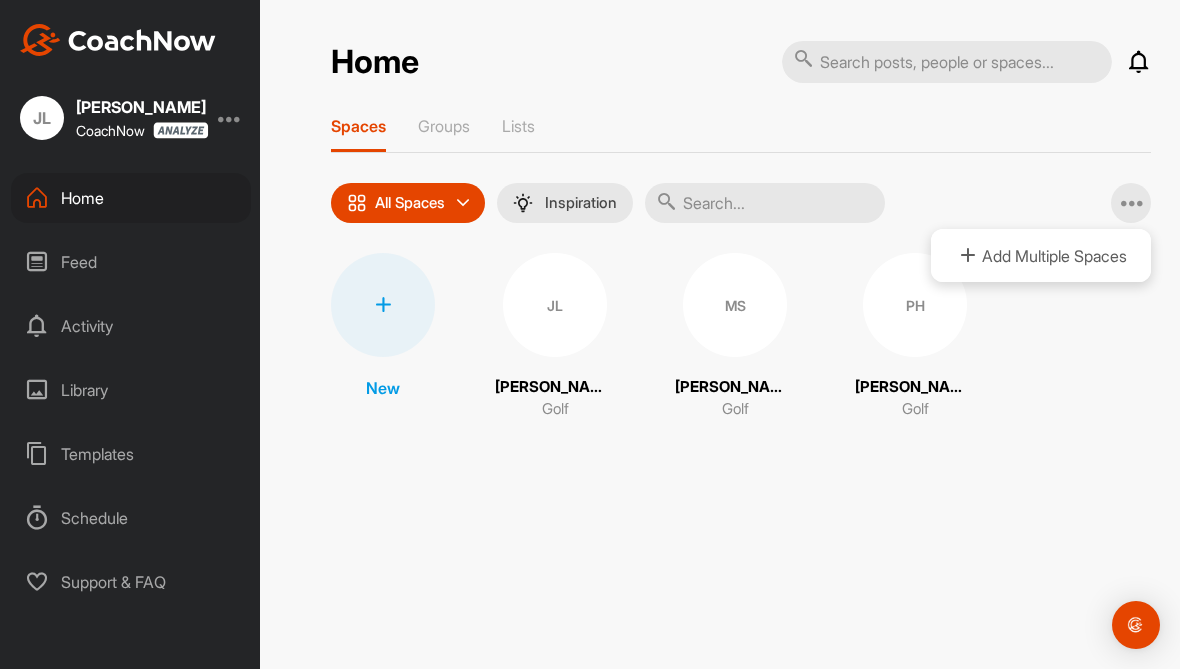 click on "All Spaces All spaces SMART LISTS Unanswered by me 15 days inactive 15 days active Inspiration Add Multiple Spaces" at bounding box center [741, 203] 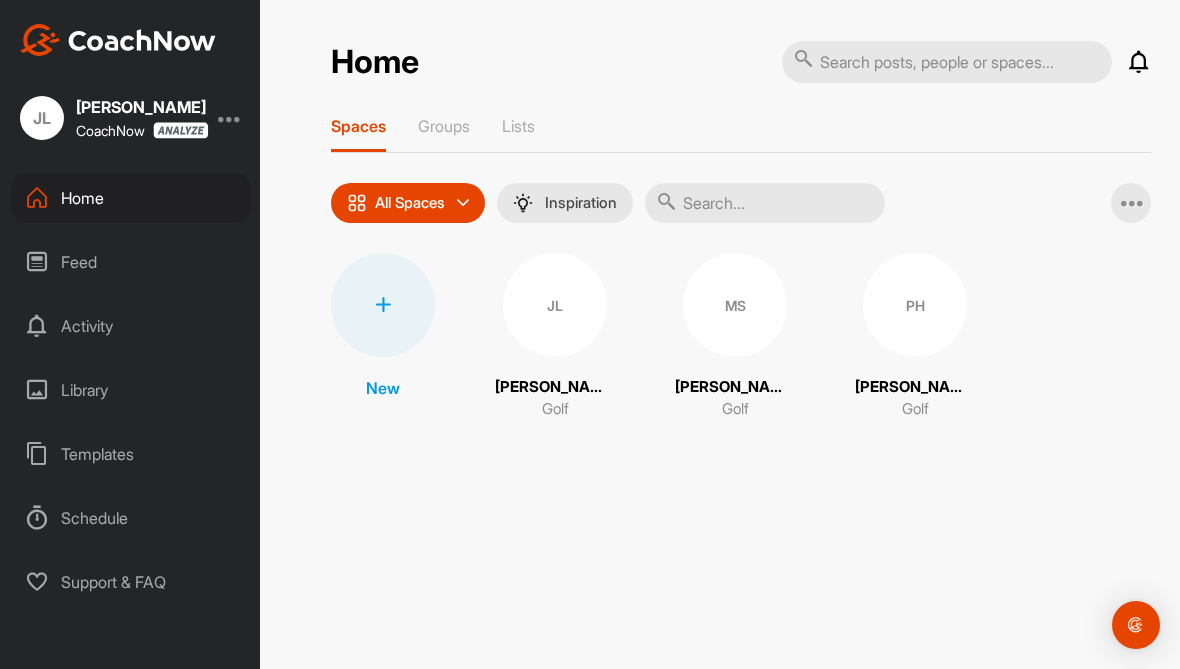 click at bounding box center (1136, 625) 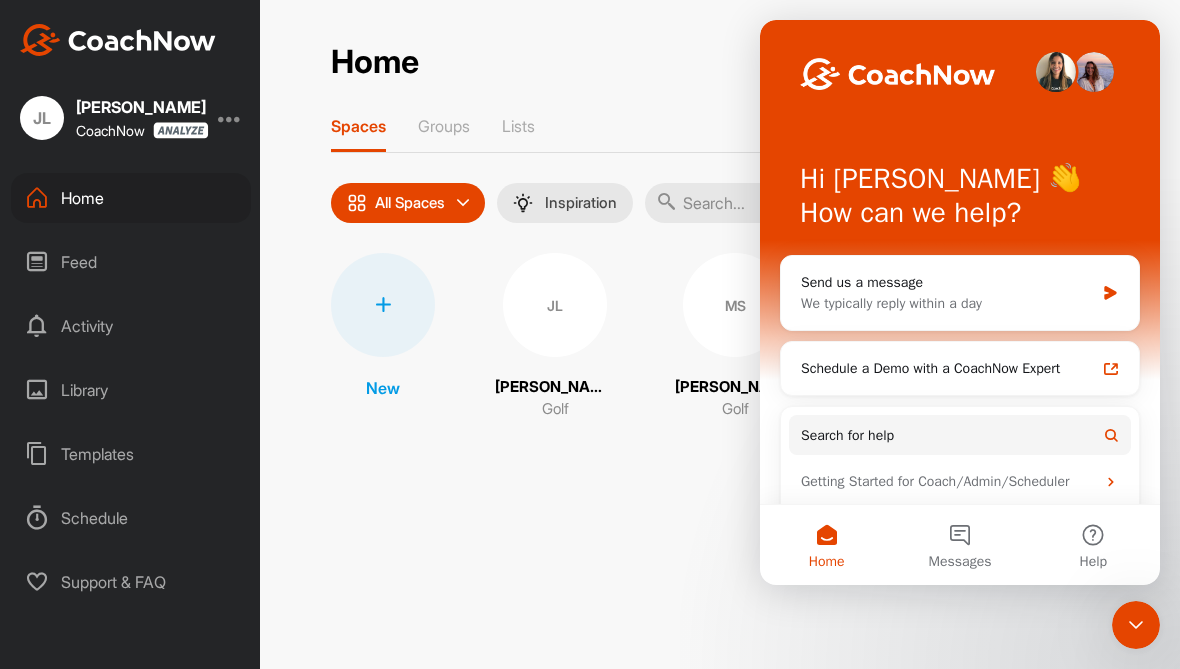scroll, scrollTop: 0, scrollLeft: 0, axis: both 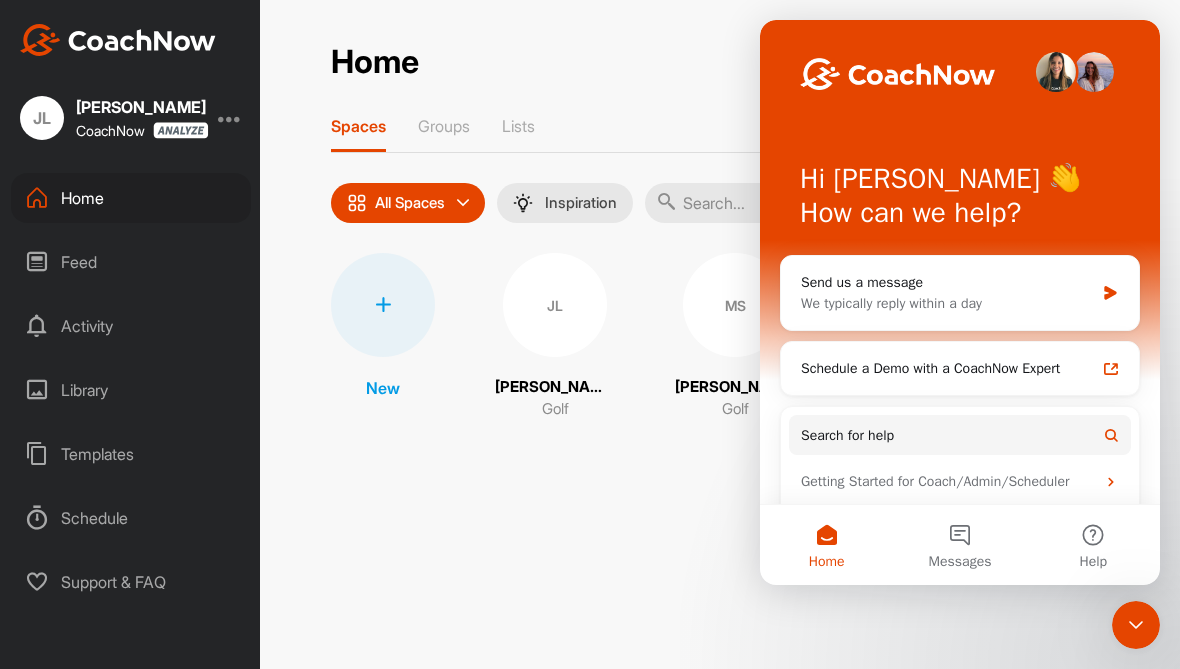 click on "Home Notifications Invitations No Notifications   View All   Spaces Groups Lists All Spaces All spaces SMART LISTS Unanswered by me 15 days inactive 15 days active Inspiration Add Multiple Spaces New JL Jim Lioy Golf MS Matt Scheske Golf PH Pat Hagerty Golf" at bounding box center (741, 240) 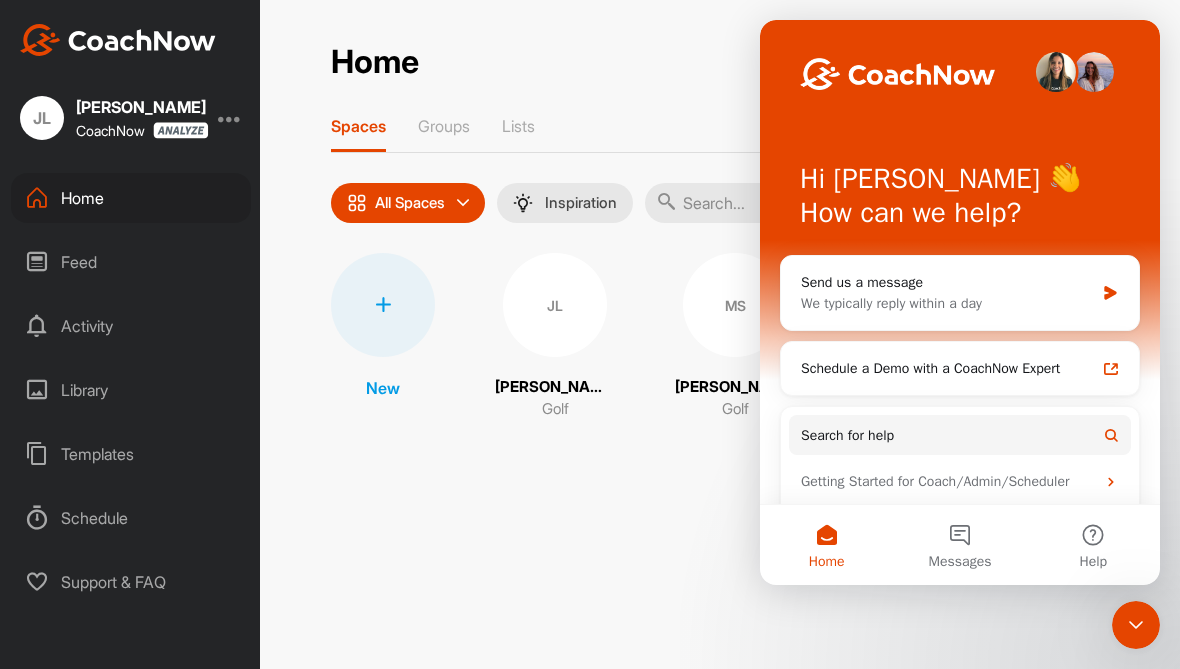 scroll, scrollTop: 0, scrollLeft: 0, axis: both 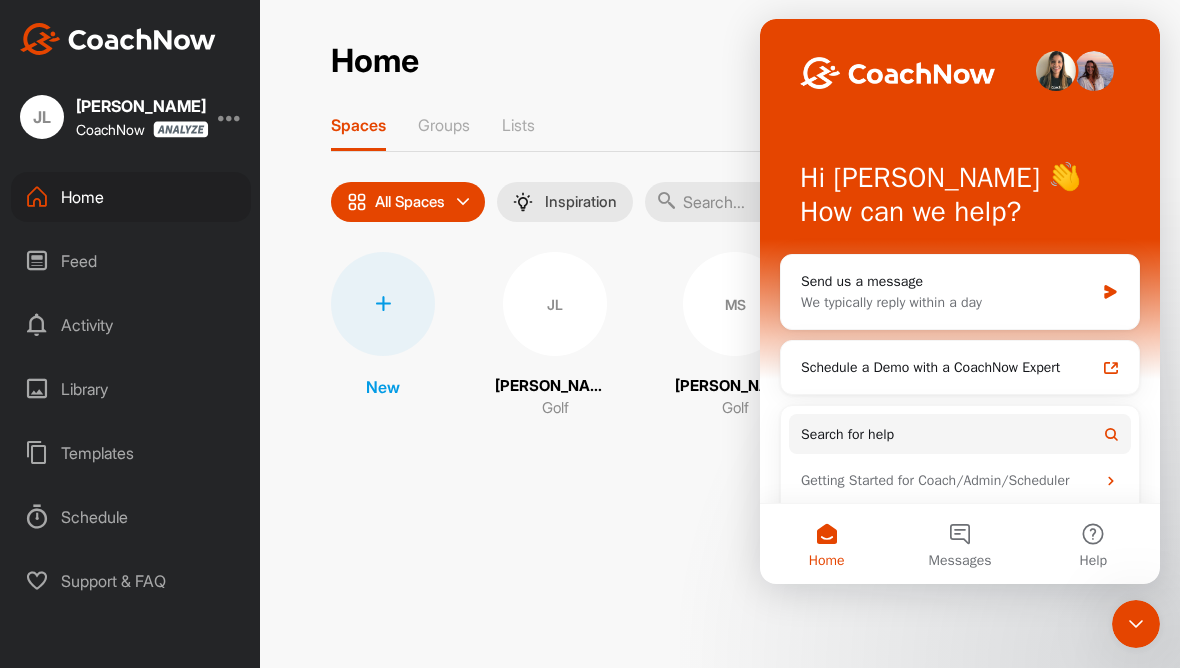click 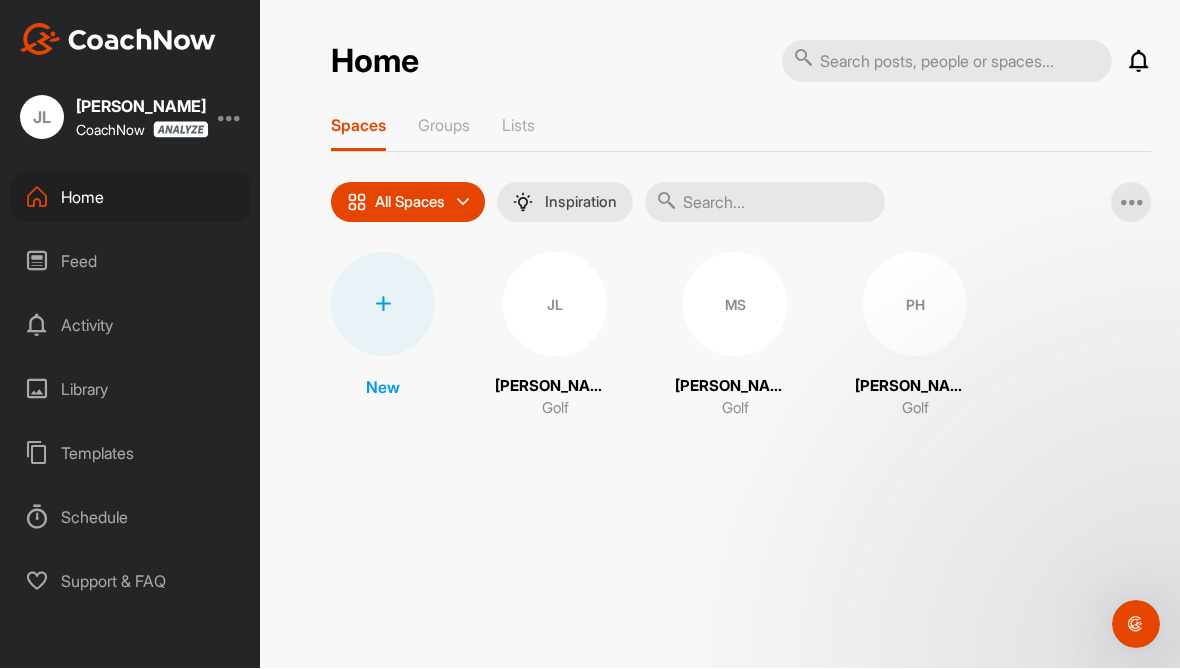 scroll, scrollTop: 0, scrollLeft: 0, axis: both 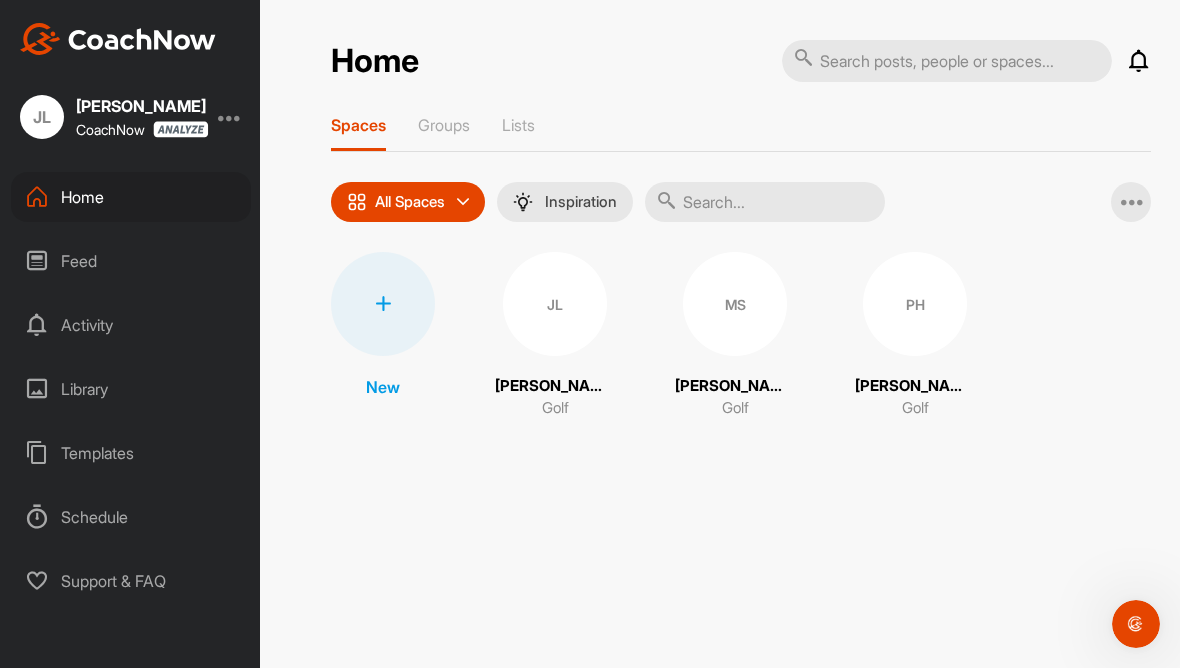 click at bounding box center [383, 305] 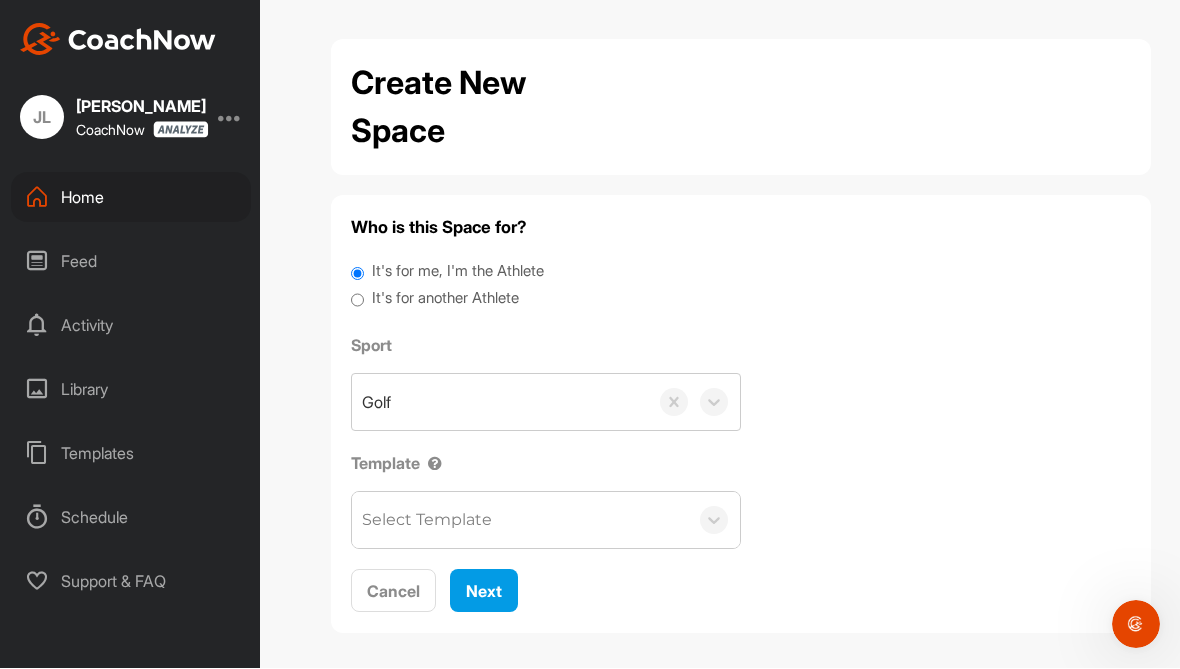 click on "Cancel" at bounding box center [393, 592] 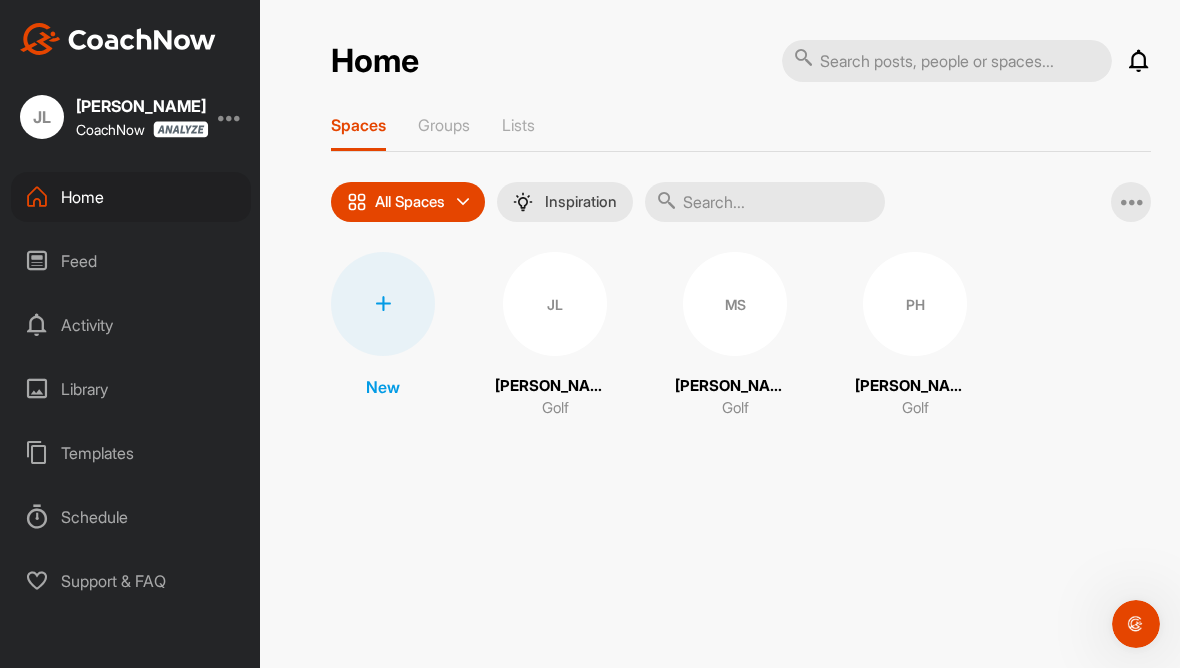click on "PH" at bounding box center (915, 305) 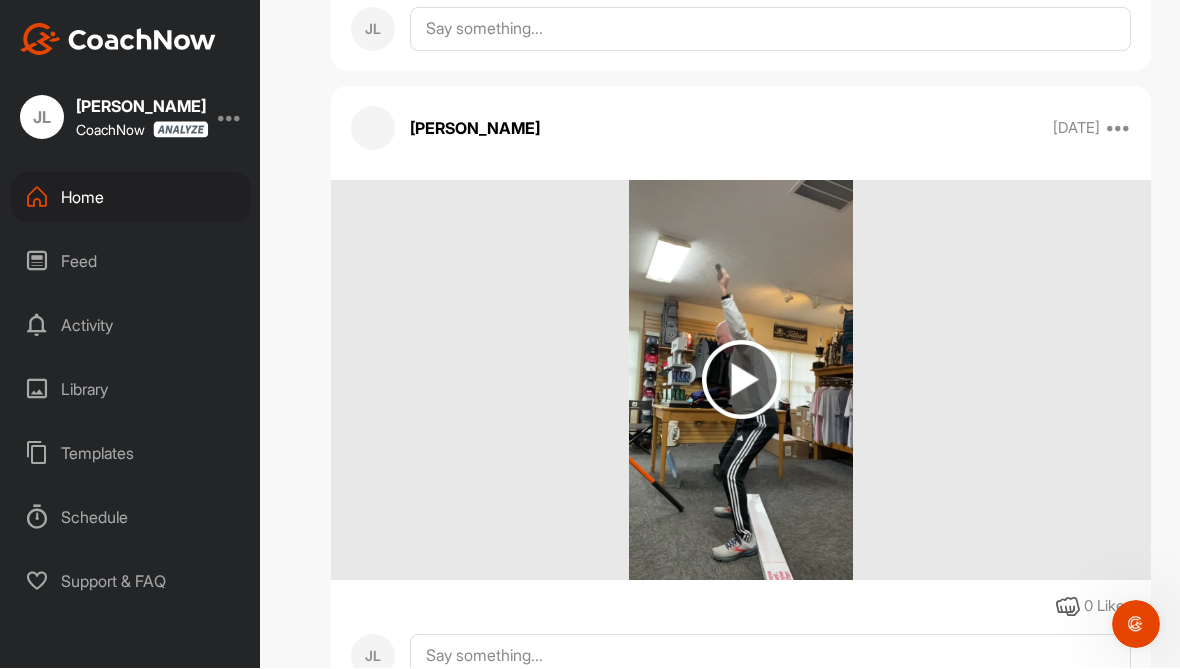 scroll, scrollTop: 911, scrollLeft: 0, axis: vertical 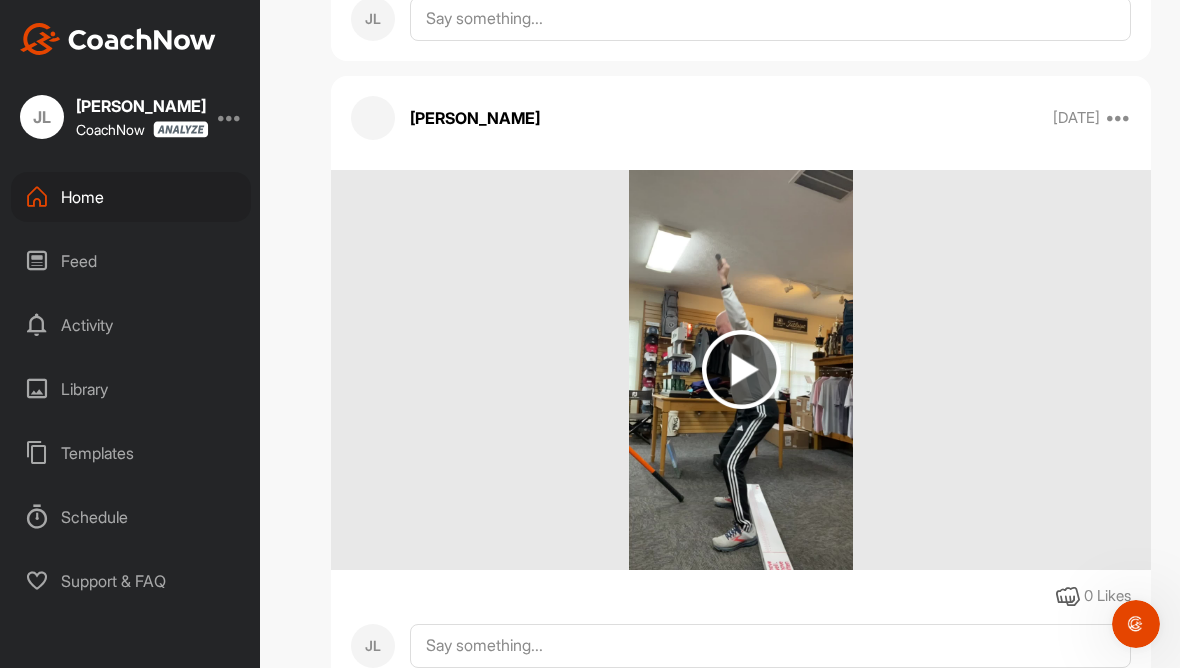 click at bounding box center [1119, 119] 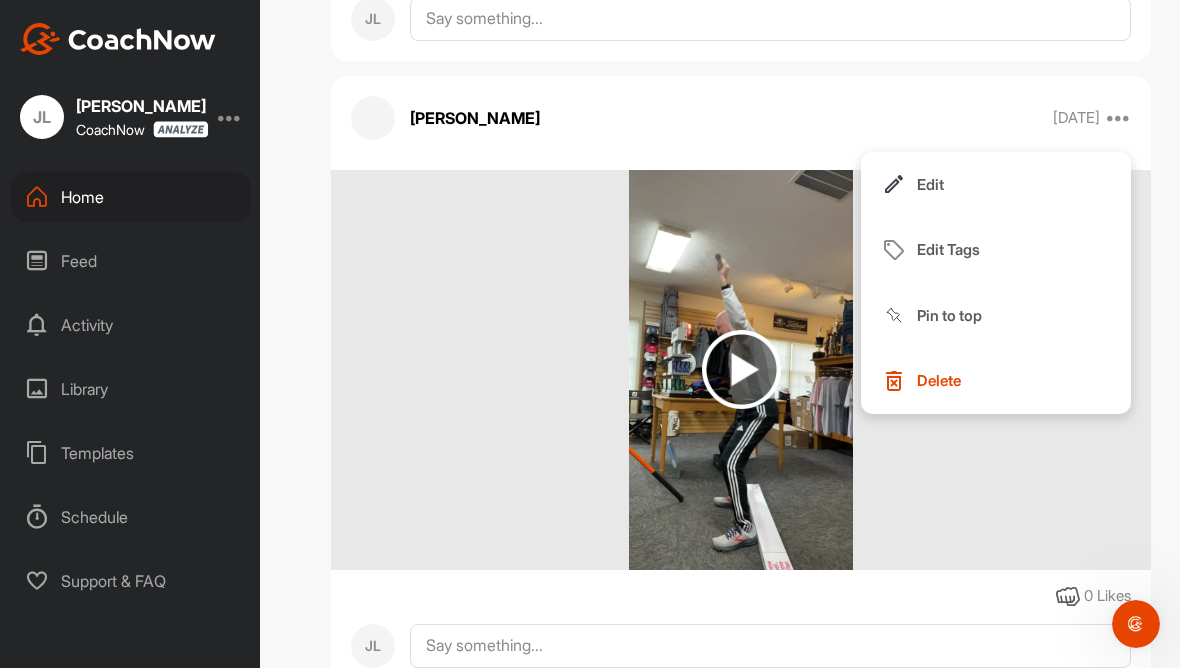 click on "Edit" at bounding box center (930, 185) 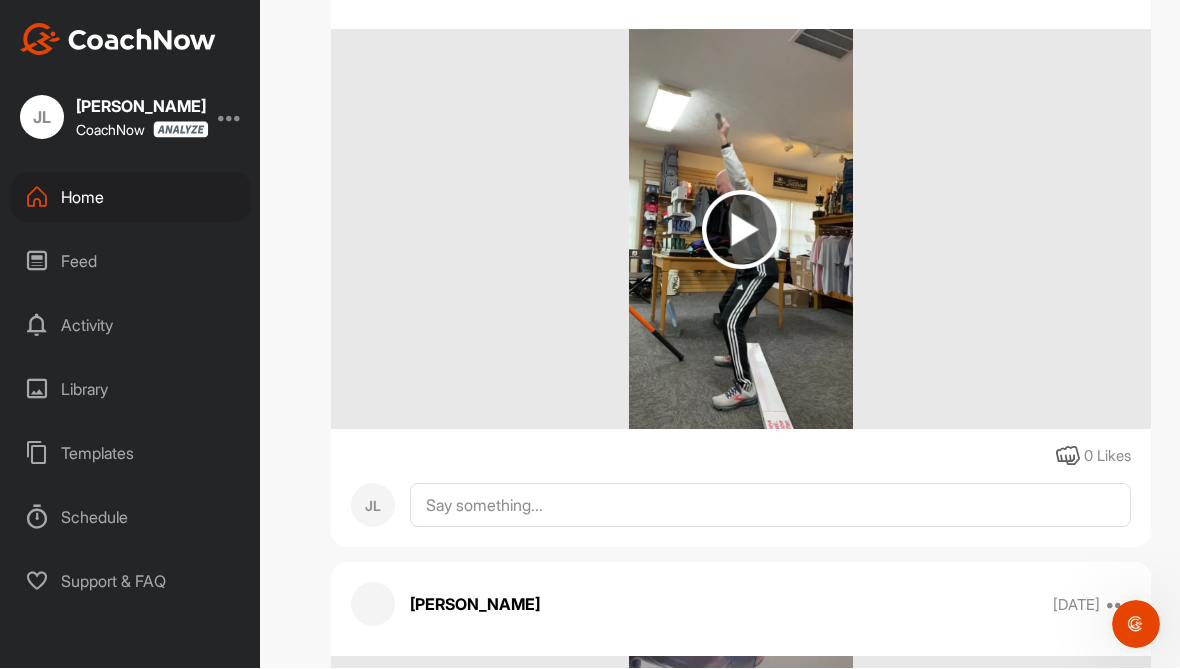 scroll, scrollTop: 1303, scrollLeft: 0, axis: vertical 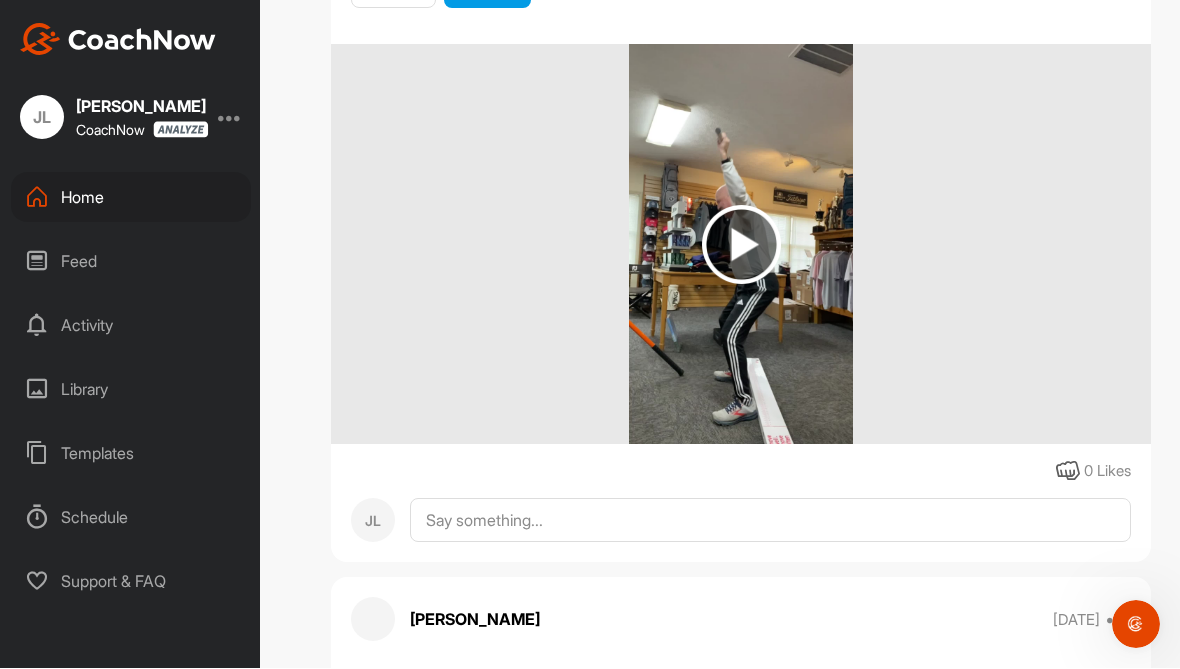 click at bounding box center [741, 245] 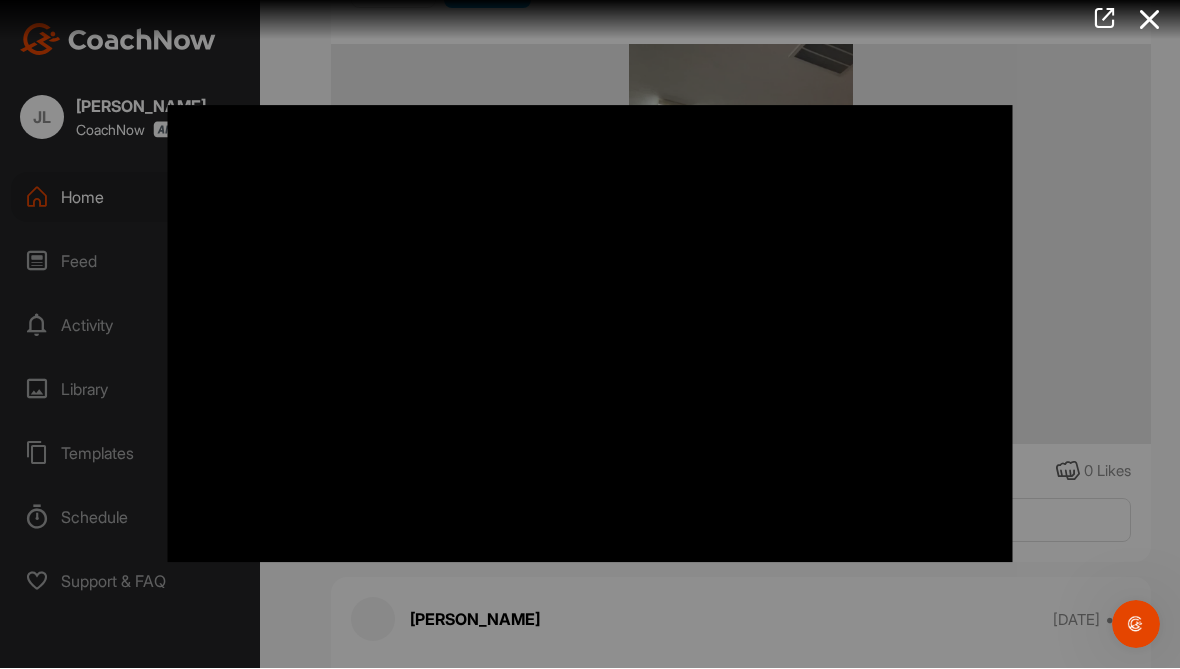 click at bounding box center (1150, 20) 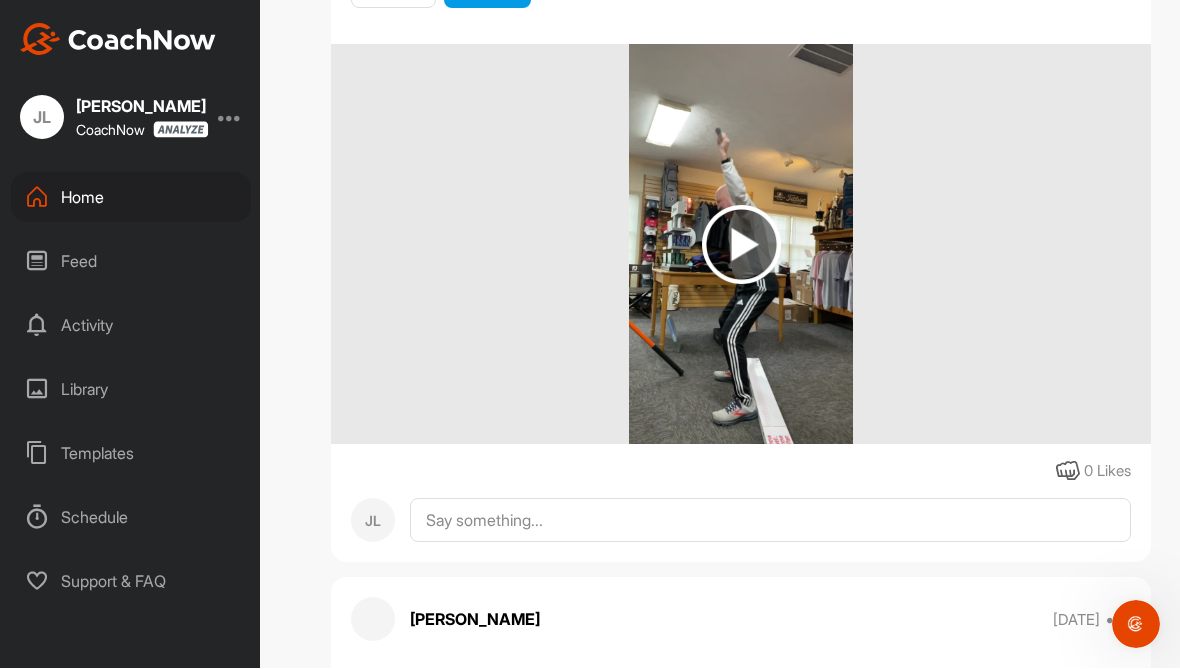 click on "Feed" at bounding box center (131, 262) 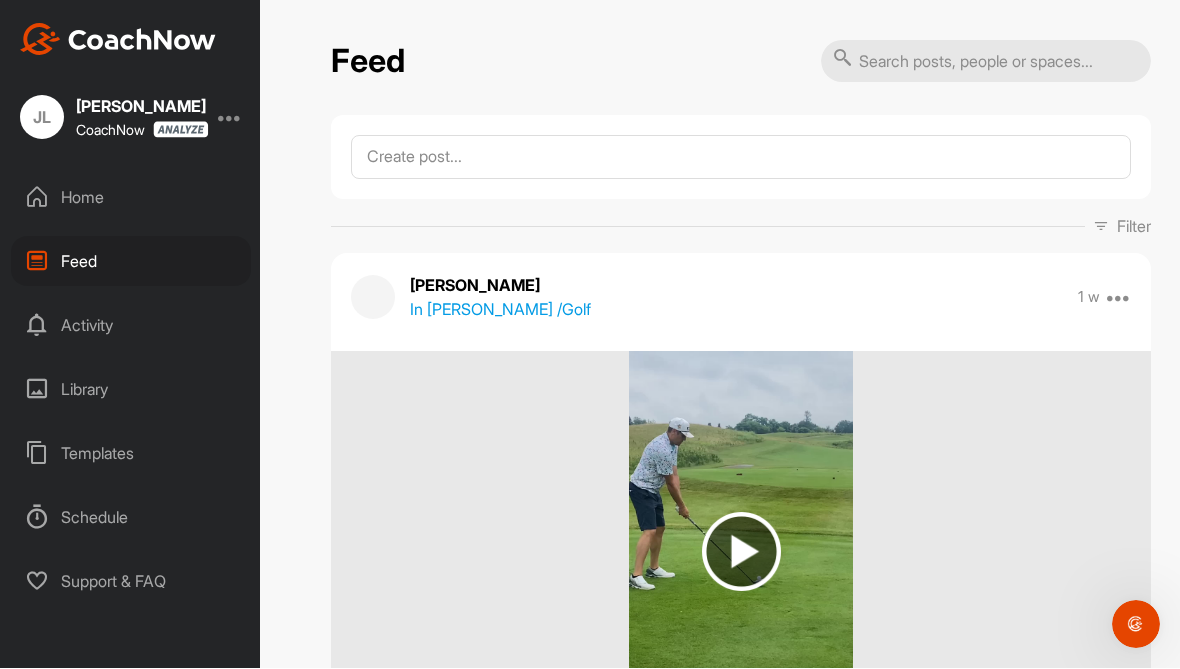 click at bounding box center (1119, 298) 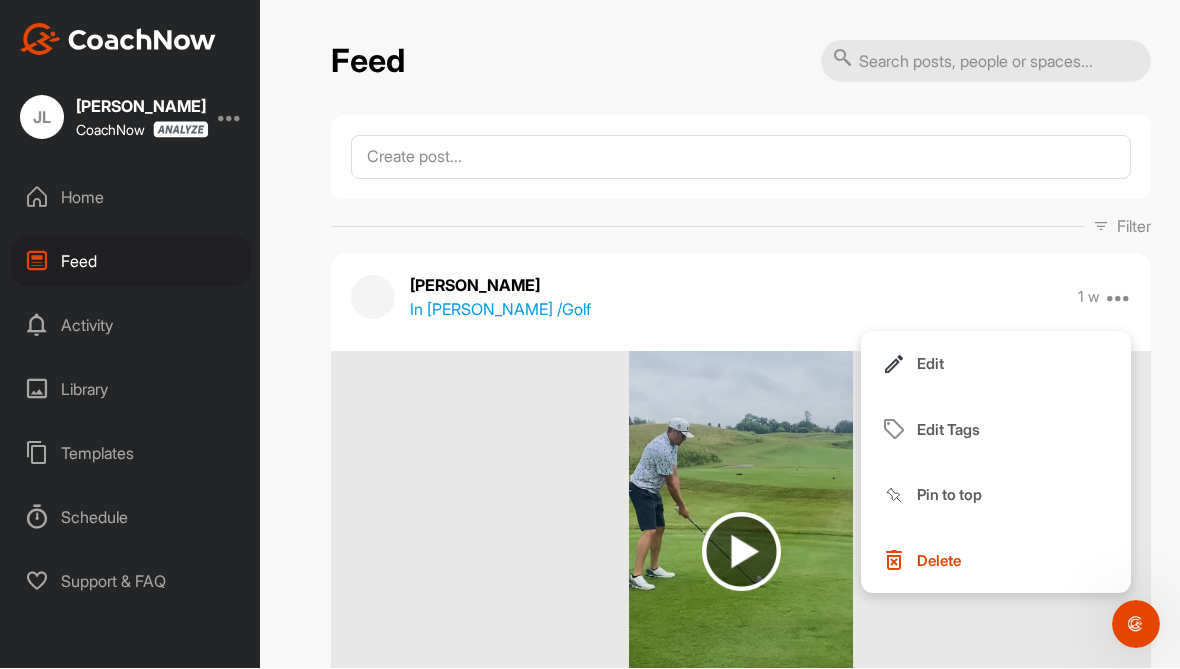 click on "Edit" at bounding box center (930, 364) 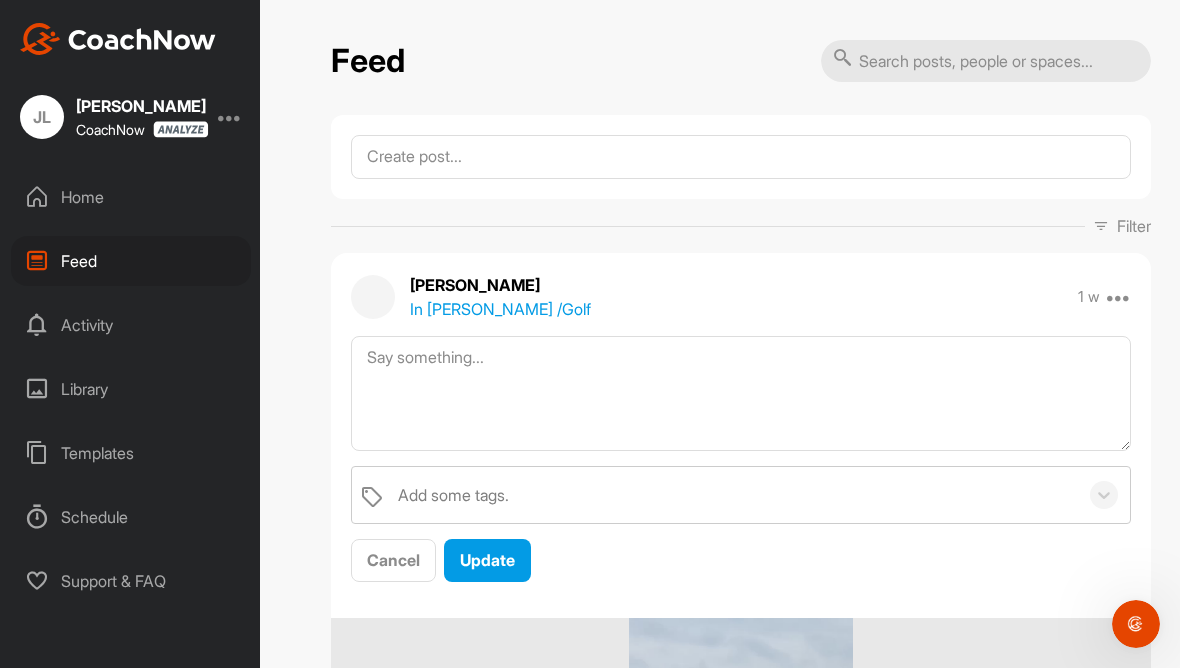 scroll, scrollTop: 0, scrollLeft: 0, axis: both 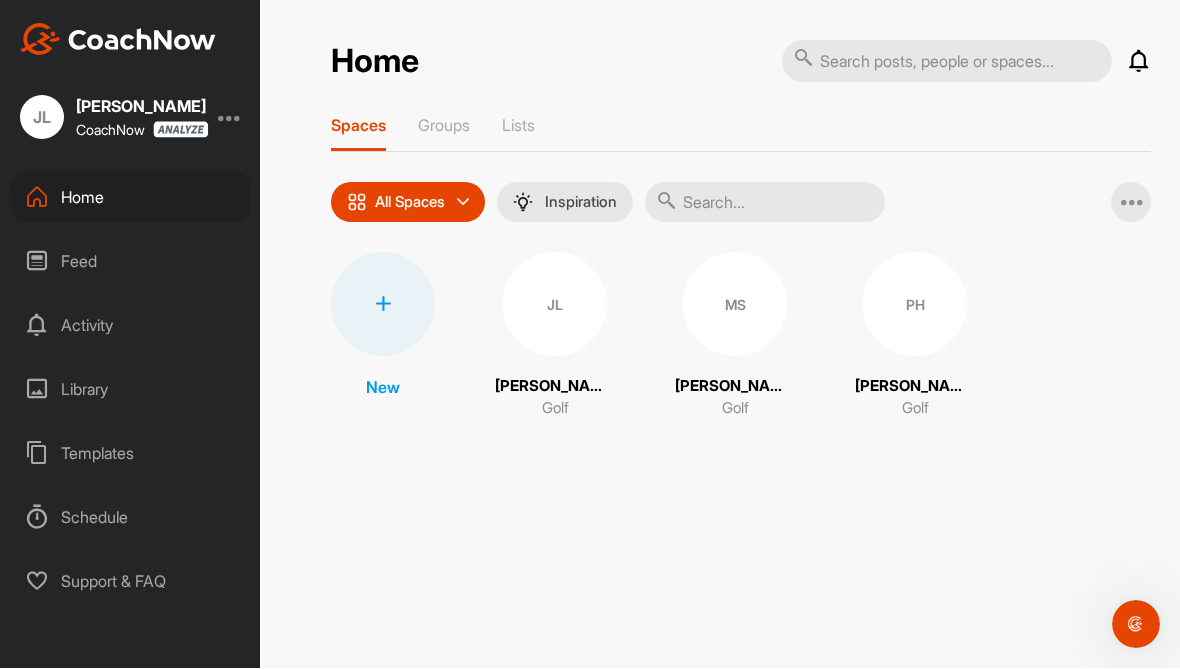 click on "Library" at bounding box center [131, 390] 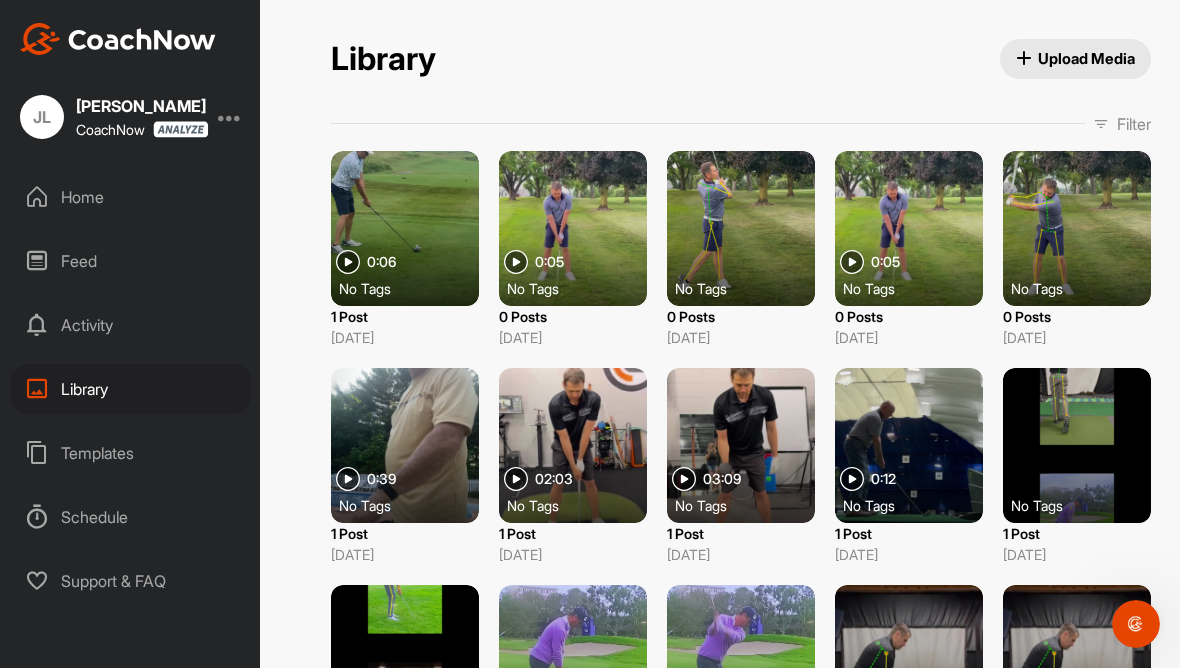 click at bounding box center [573, 229] 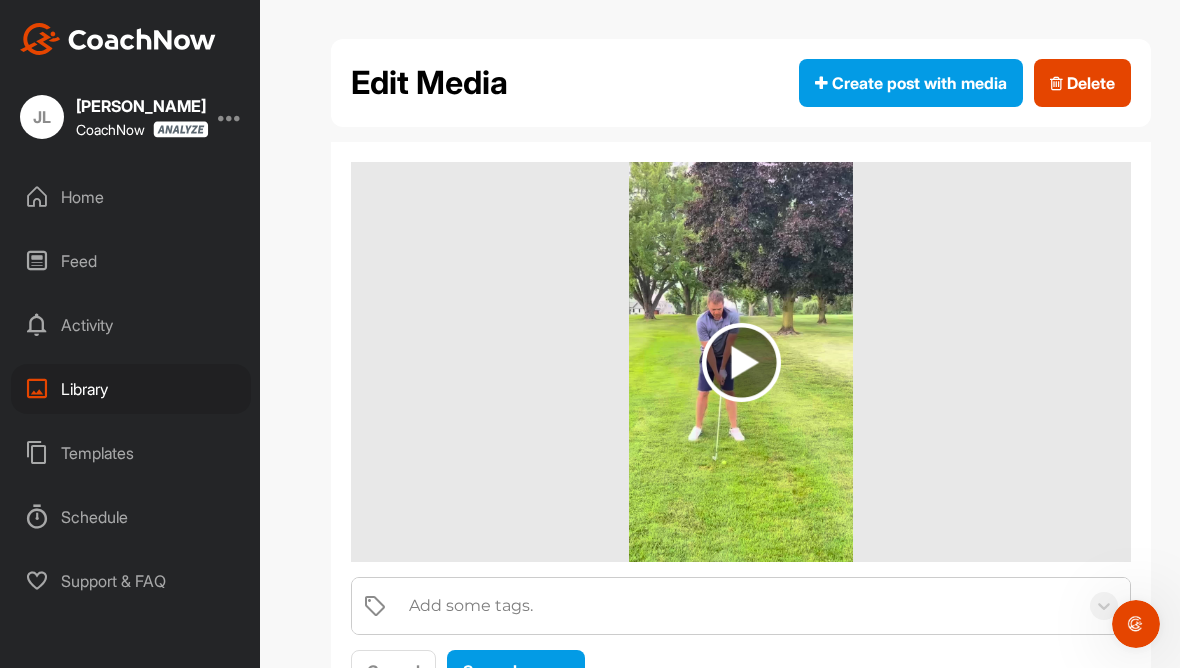 click at bounding box center (741, 363) 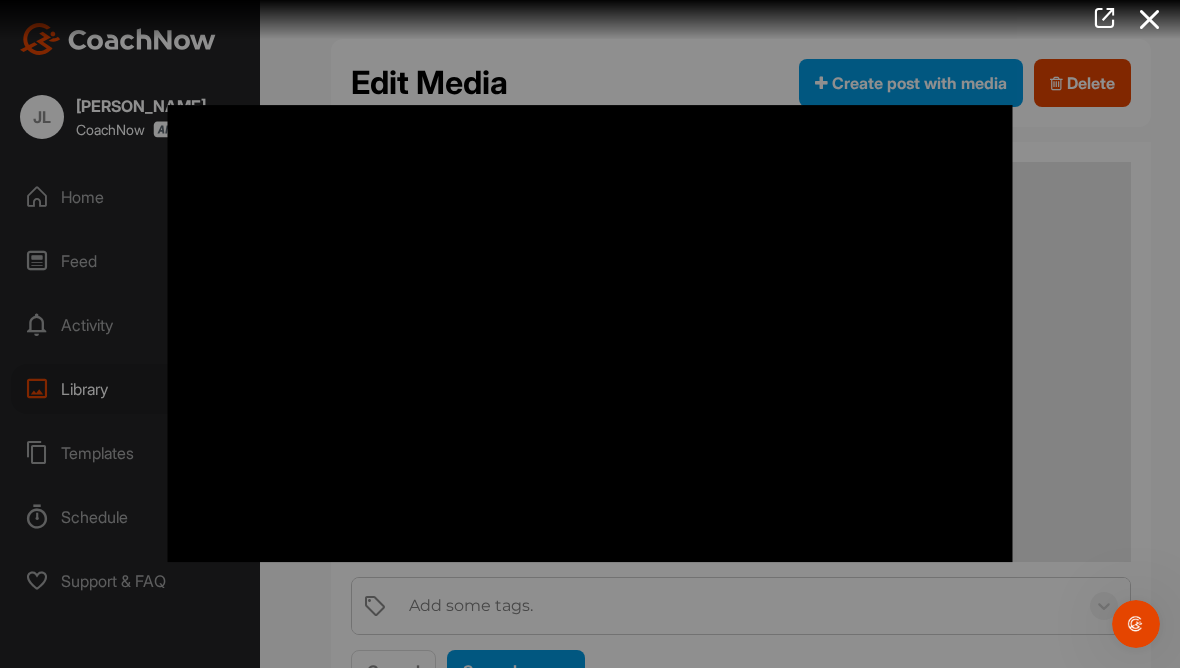 click at bounding box center [1150, 20] 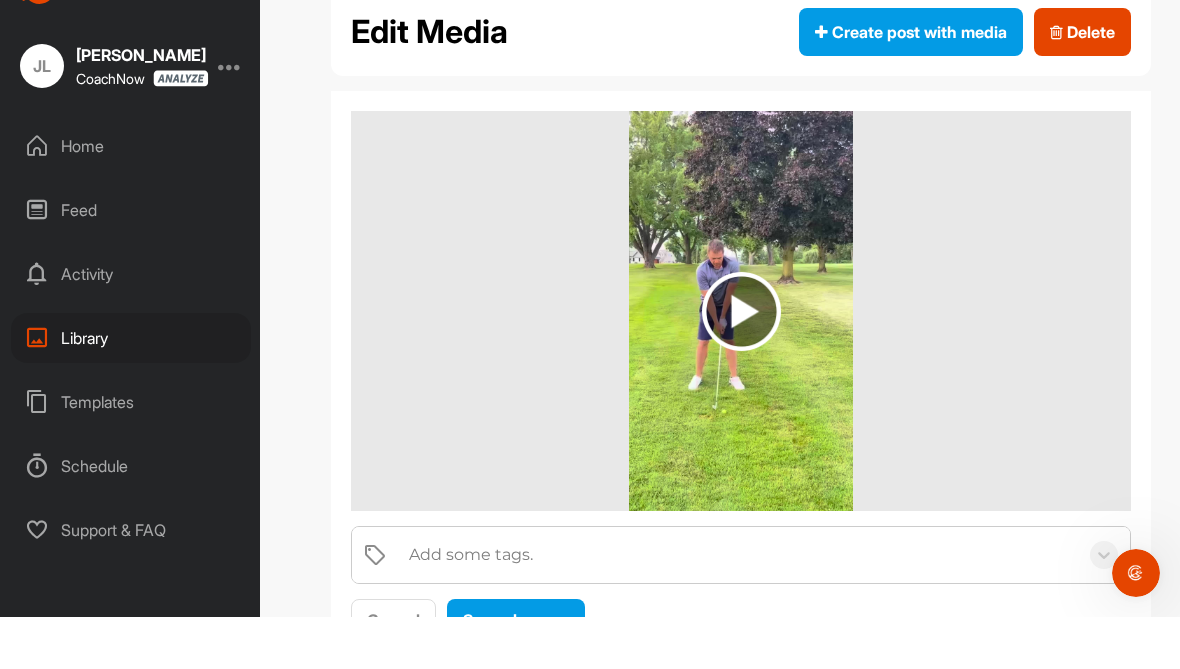 scroll, scrollTop: 0, scrollLeft: 0, axis: both 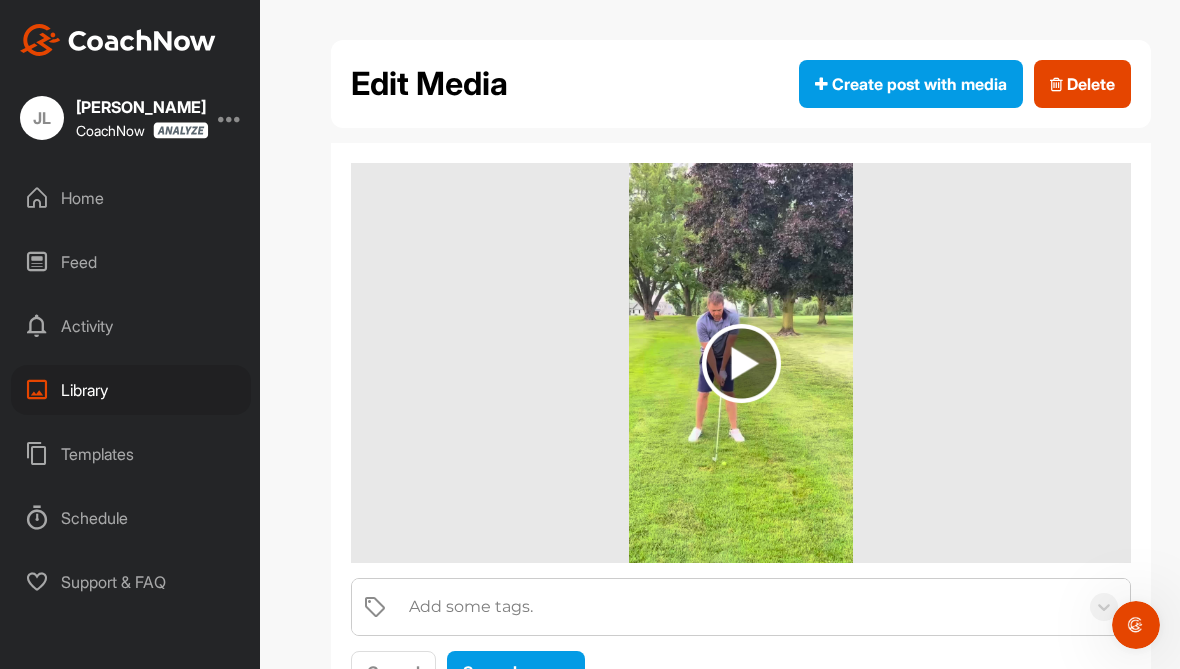 click at bounding box center [230, 118] 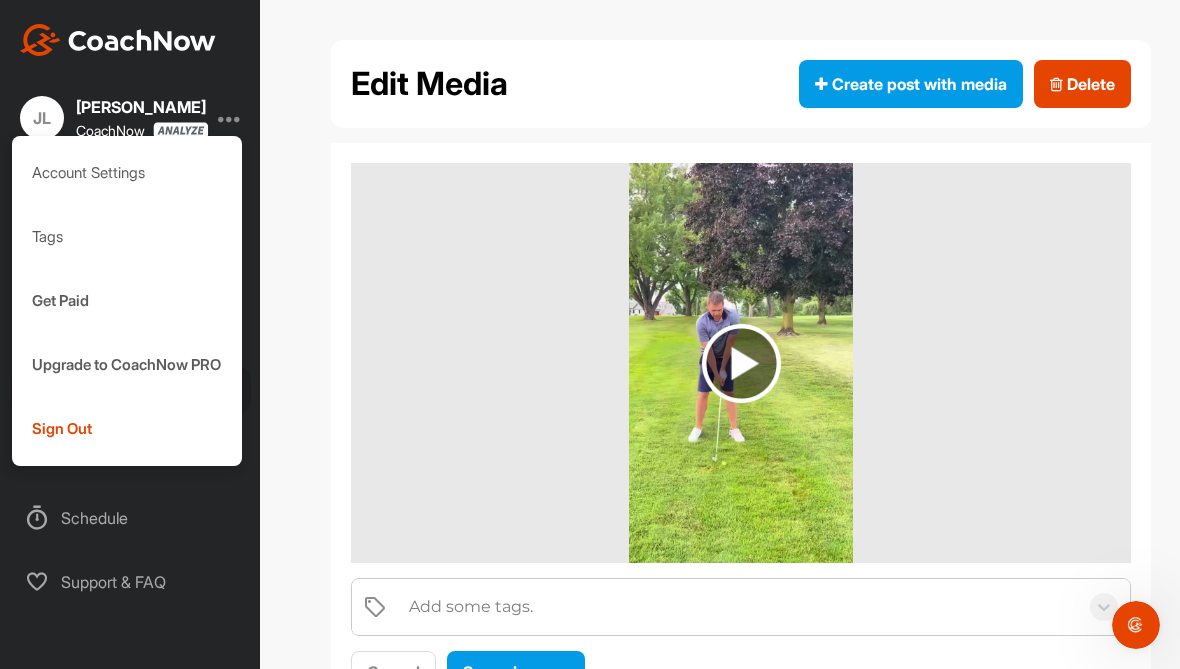 click on "Sign Out" at bounding box center (127, 429) 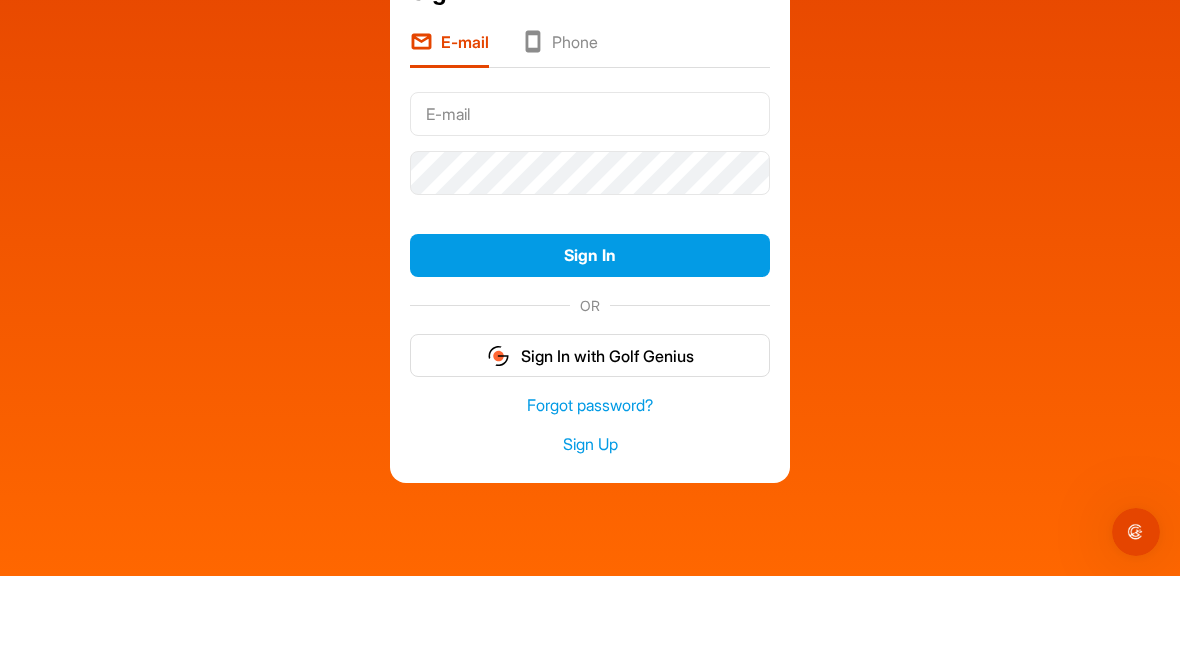 type on "[EMAIL_ADDRESS][DOMAIN_NAME]" 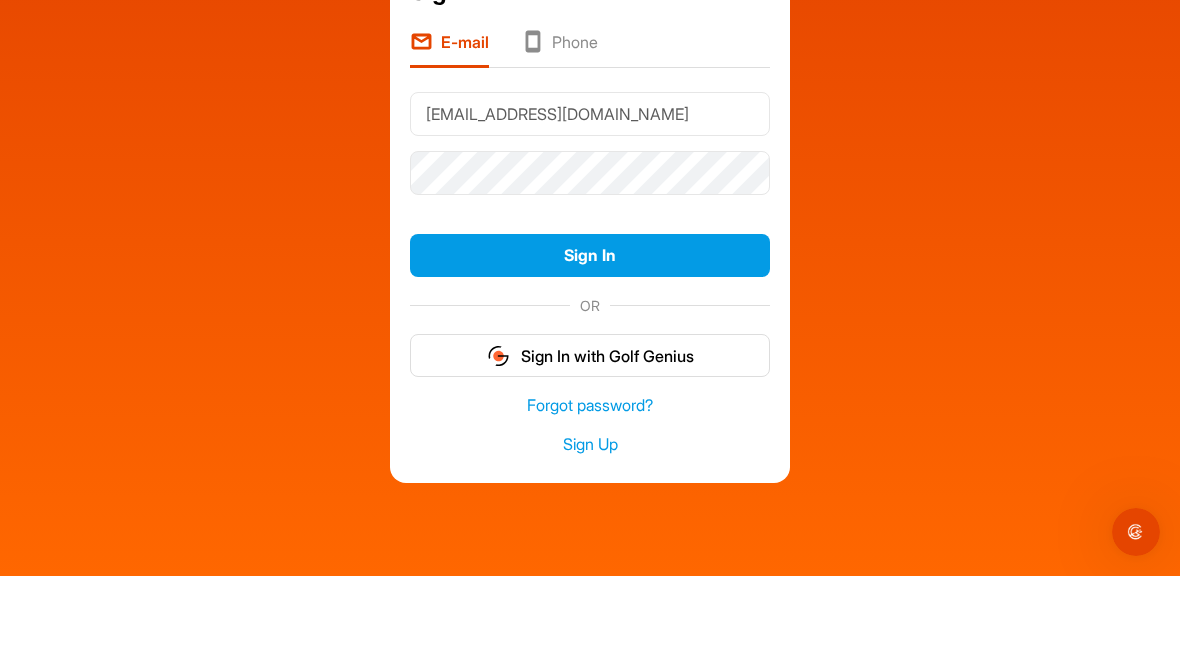 scroll, scrollTop: 25, scrollLeft: 0, axis: vertical 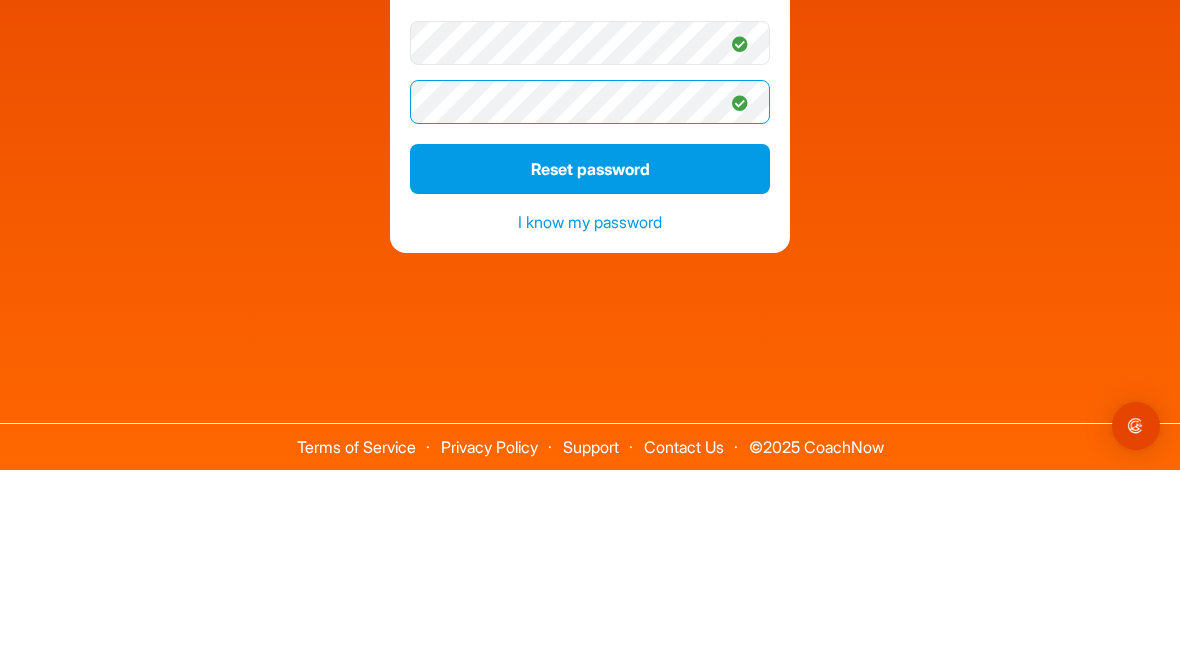 click on "Reset password" at bounding box center (590, 368) 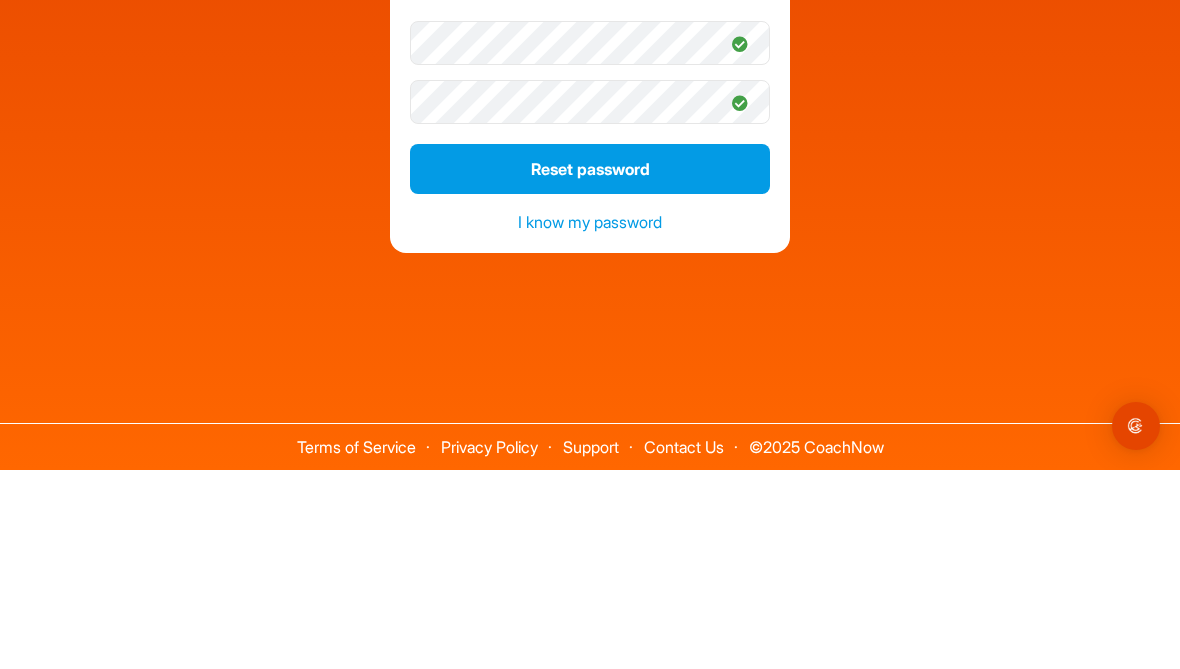 scroll, scrollTop: 25, scrollLeft: 0, axis: vertical 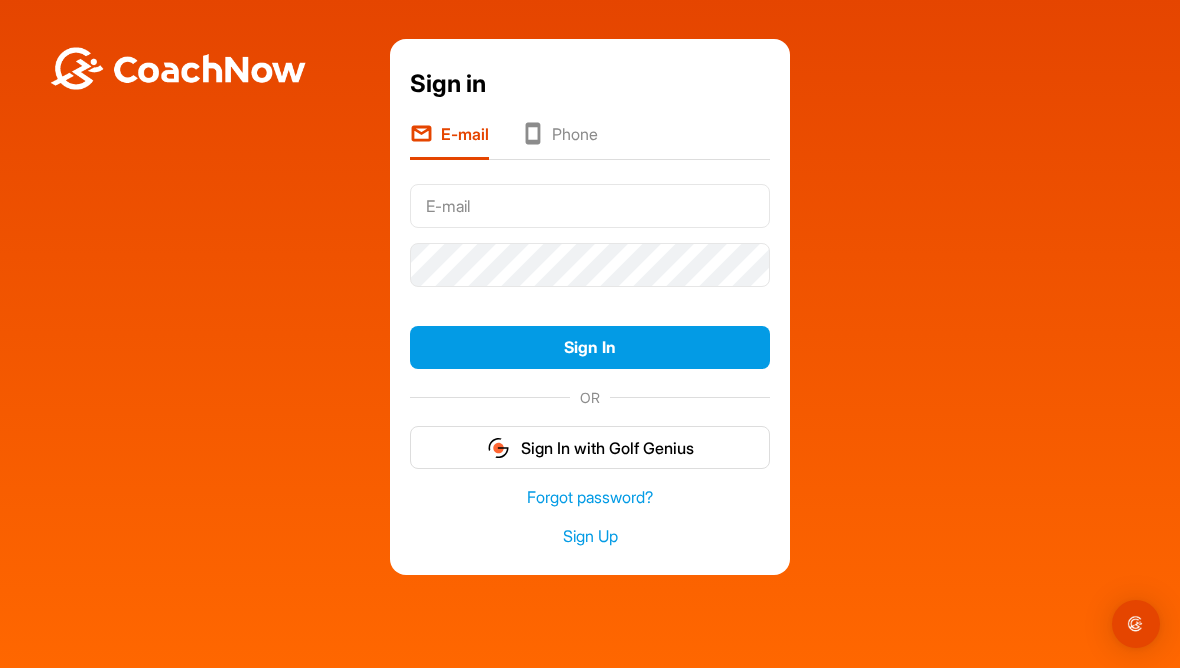 type on "[EMAIL_ADDRESS][DOMAIN_NAME]" 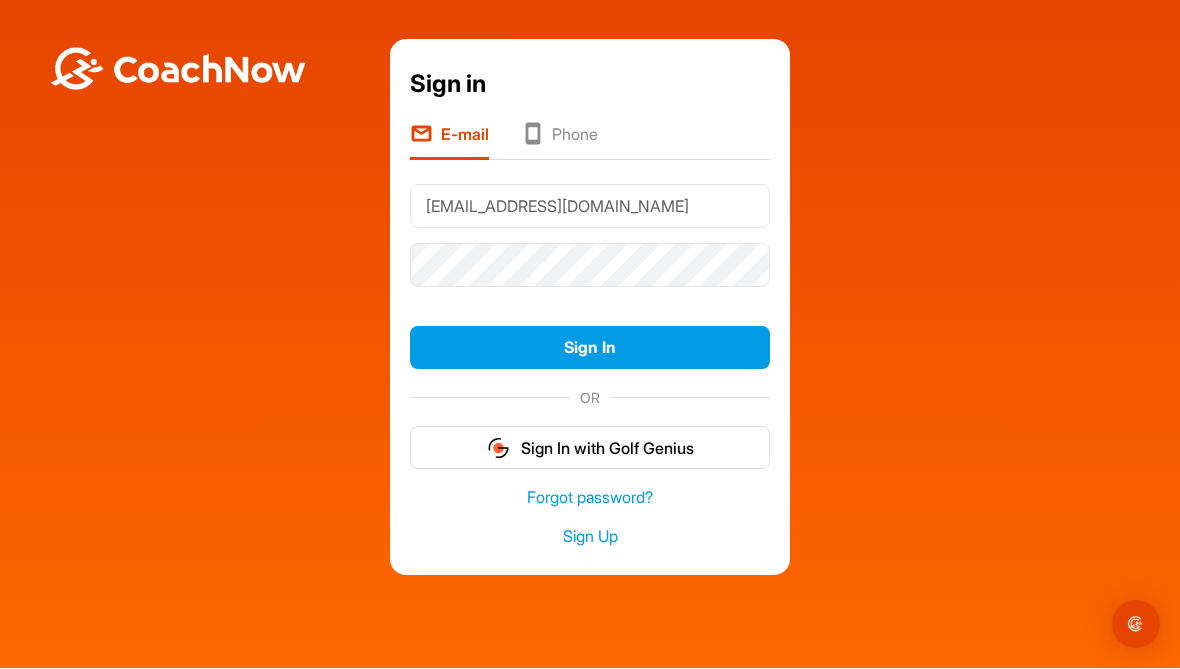 click on "Sign In" at bounding box center [590, 348] 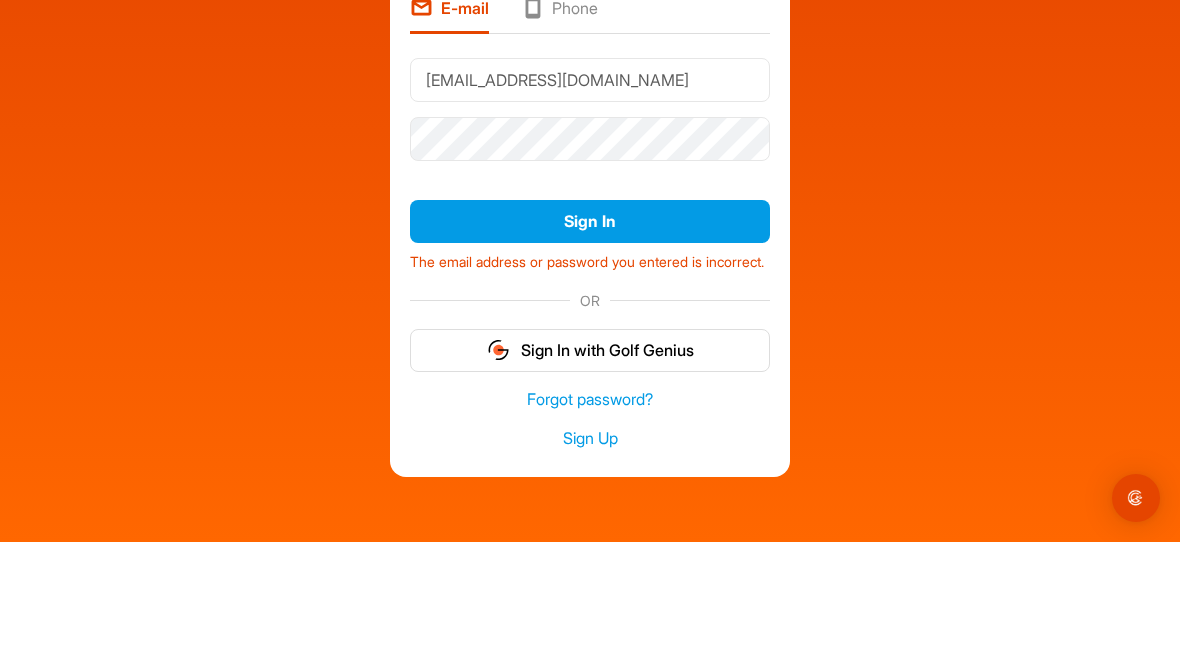 click on "Sign In" at bounding box center (590, 348) 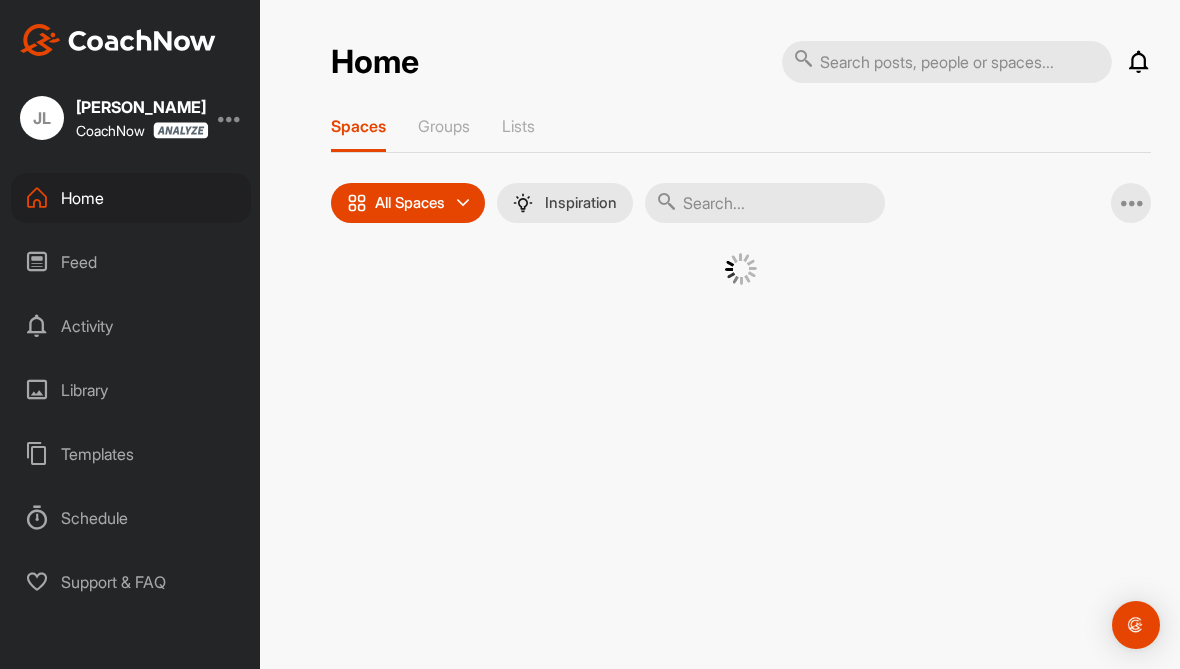 scroll, scrollTop: 0, scrollLeft: 0, axis: both 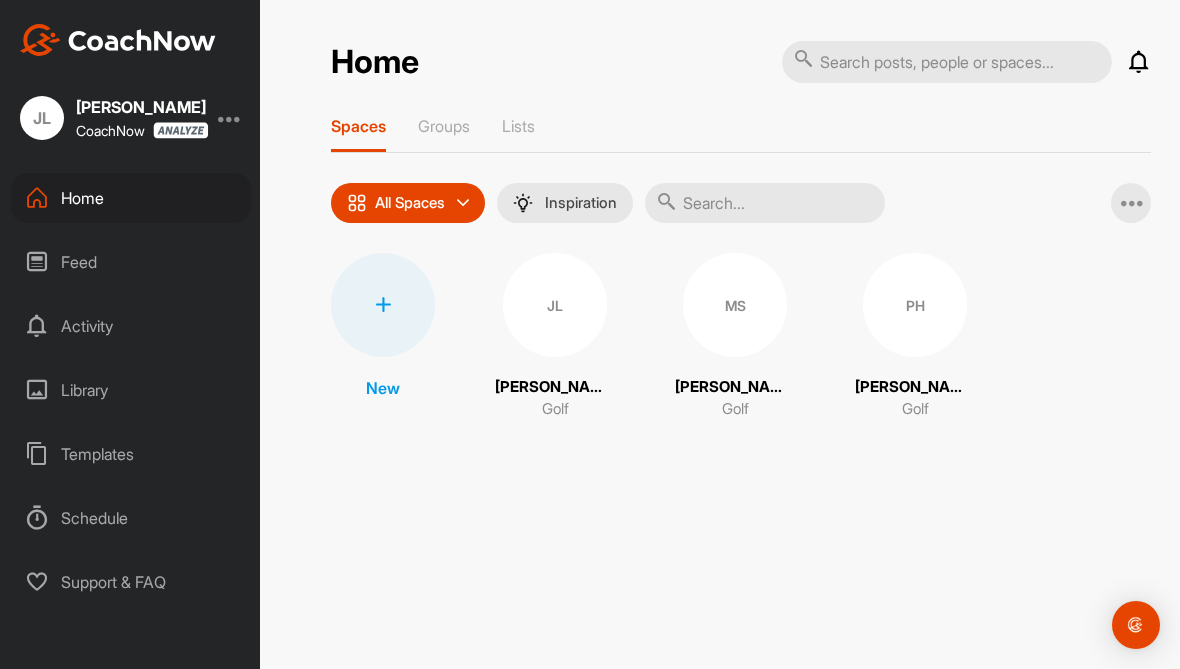 click on "Activity" at bounding box center (131, 326) 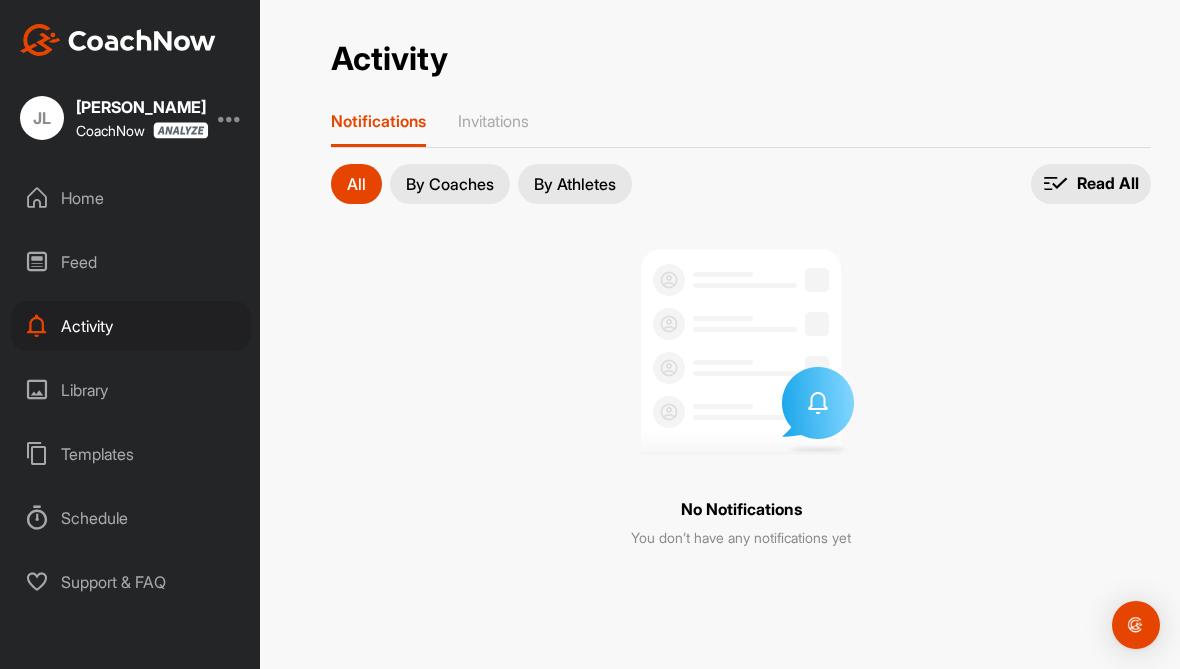 click on "By Athletes" at bounding box center [575, 184] 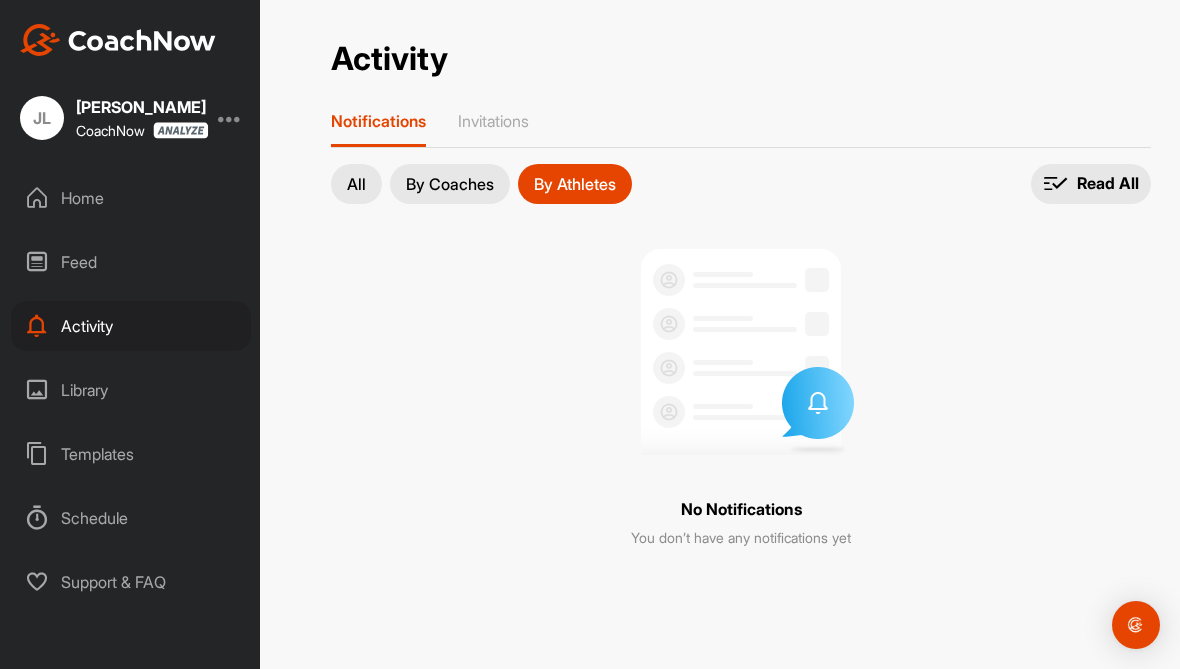 click on "Library" at bounding box center (131, 390) 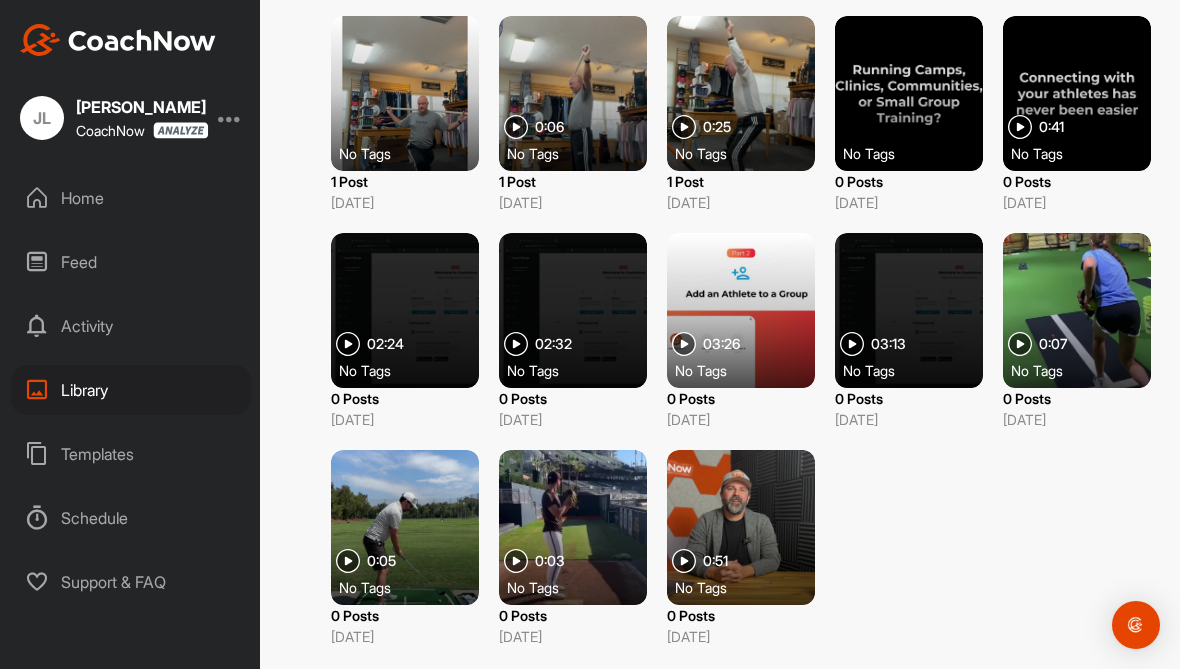 scroll, scrollTop: 1437, scrollLeft: 0, axis: vertical 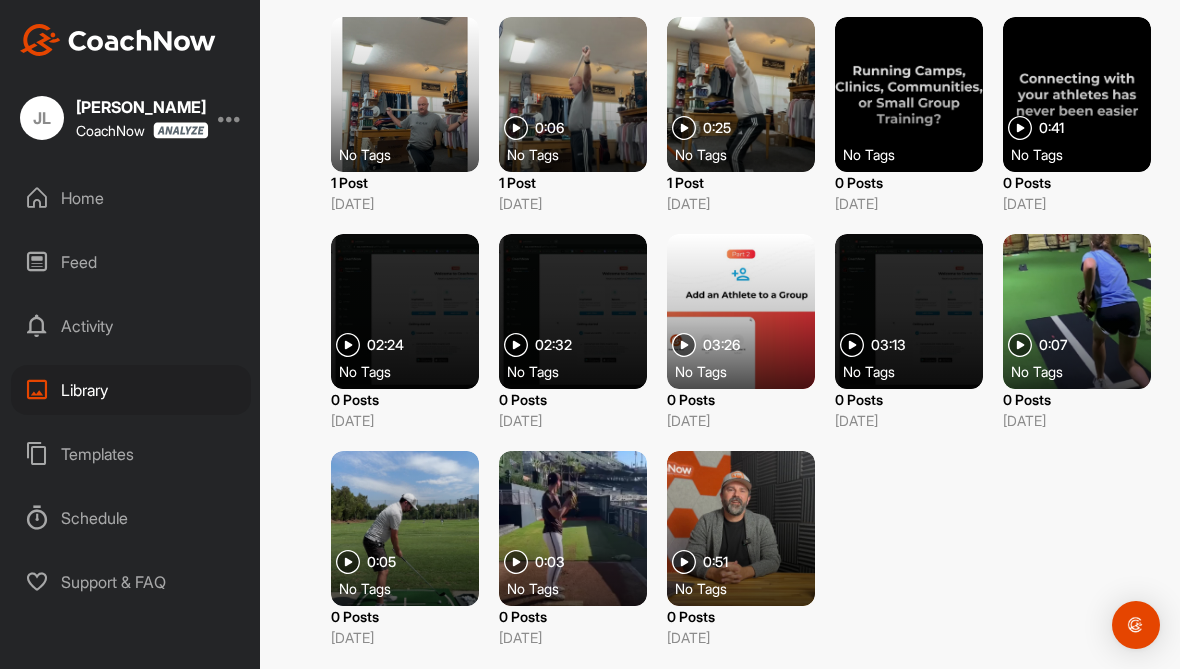 click at bounding box center (1136, 625) 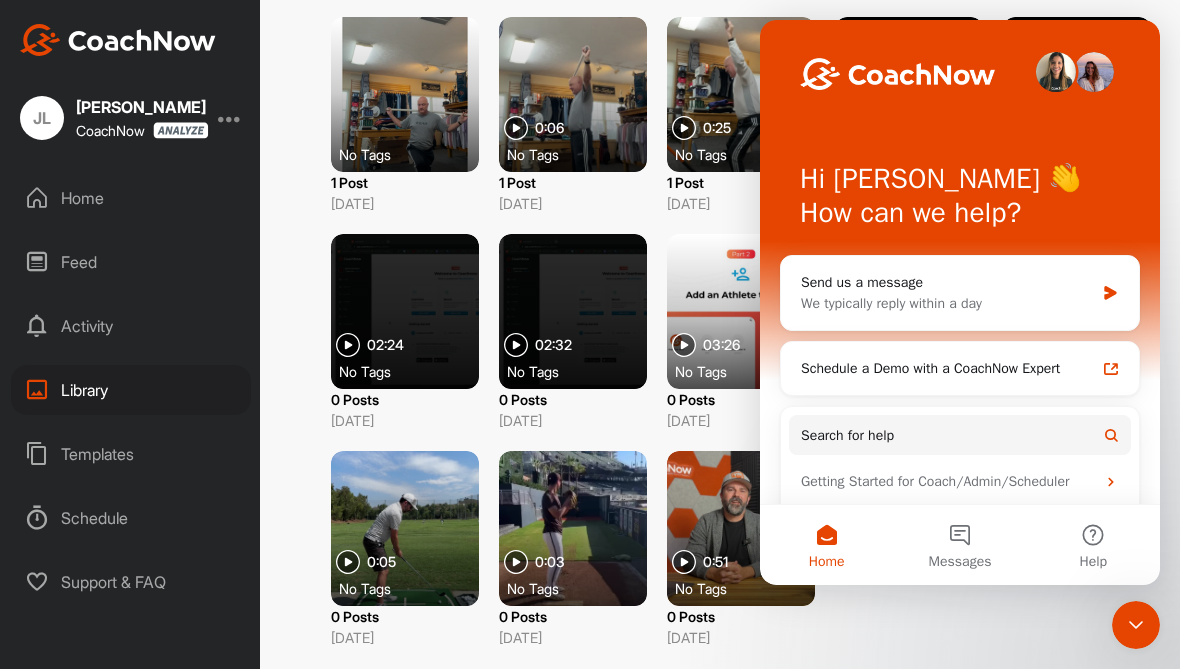 scroll, scrollTop: 0, scrollLeft: 0, axis: both 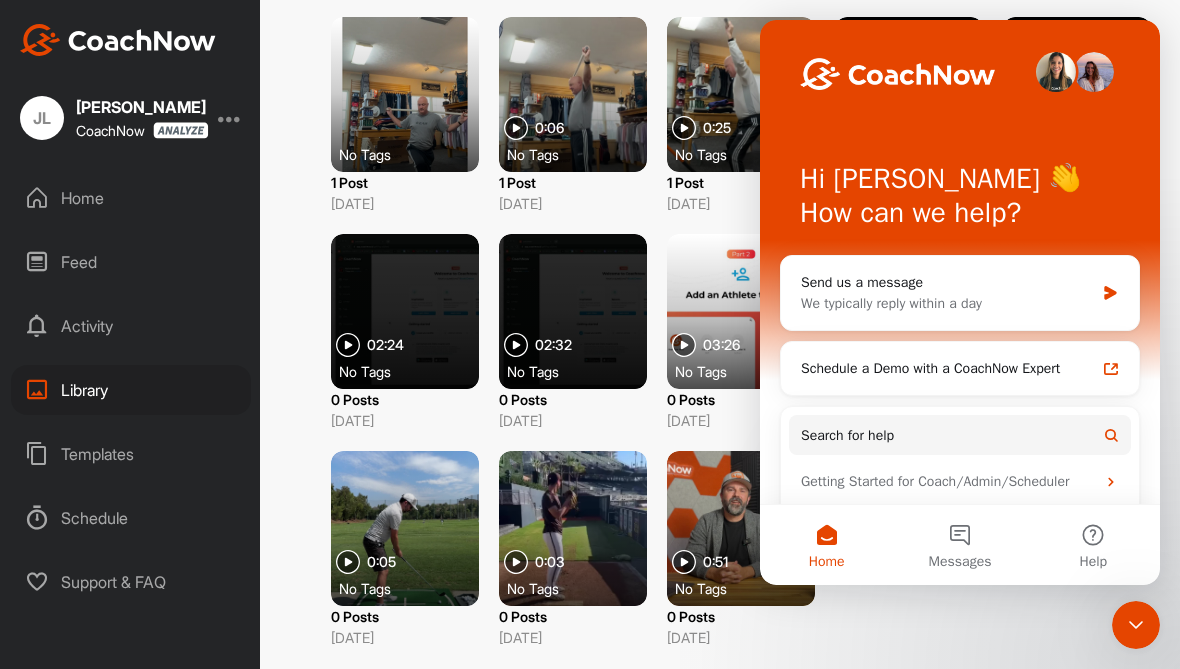 click 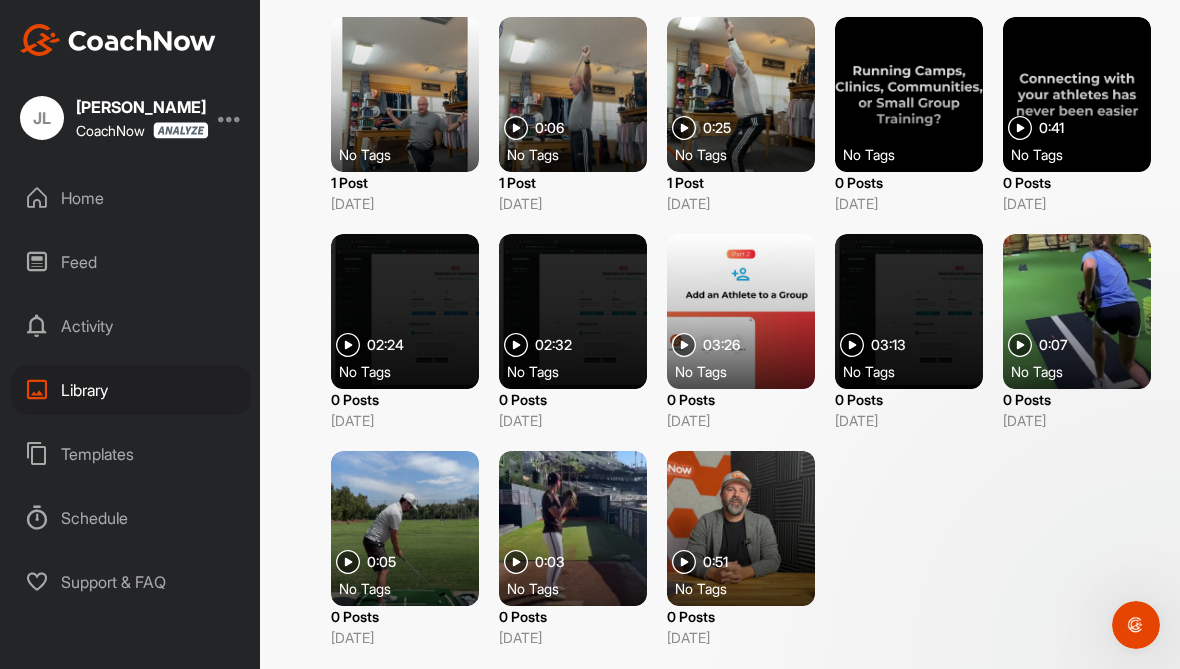 scroll, scrollTop: 0, scrollLeft: 0, axis: both 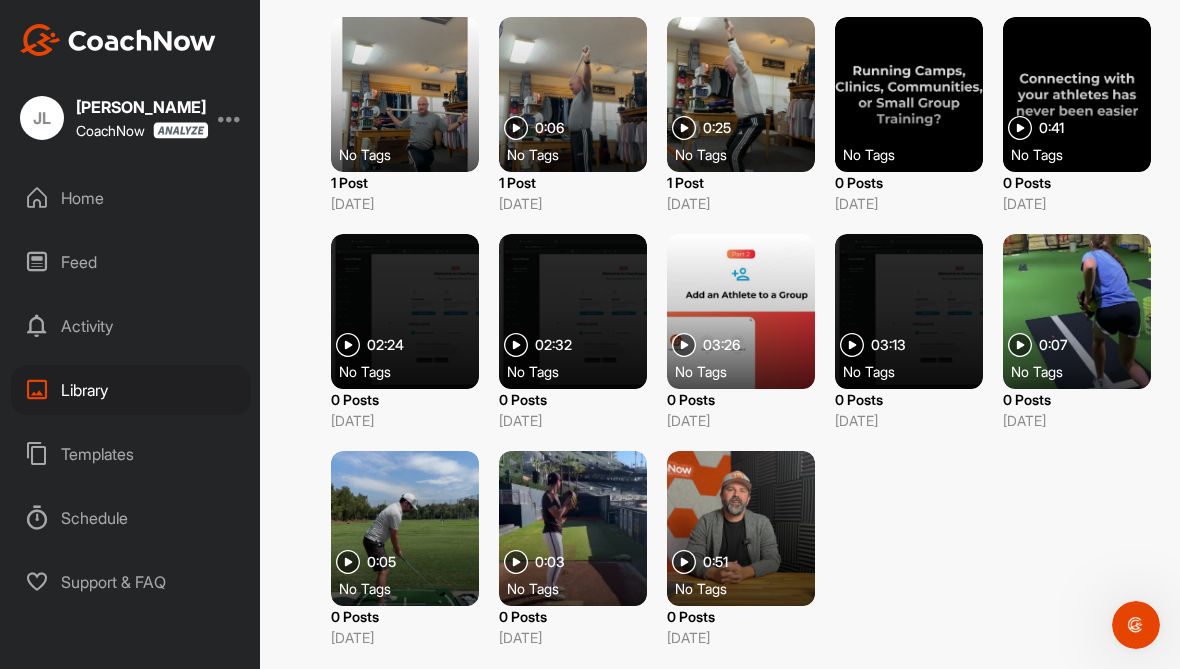 click at bounding box center (230, 118) 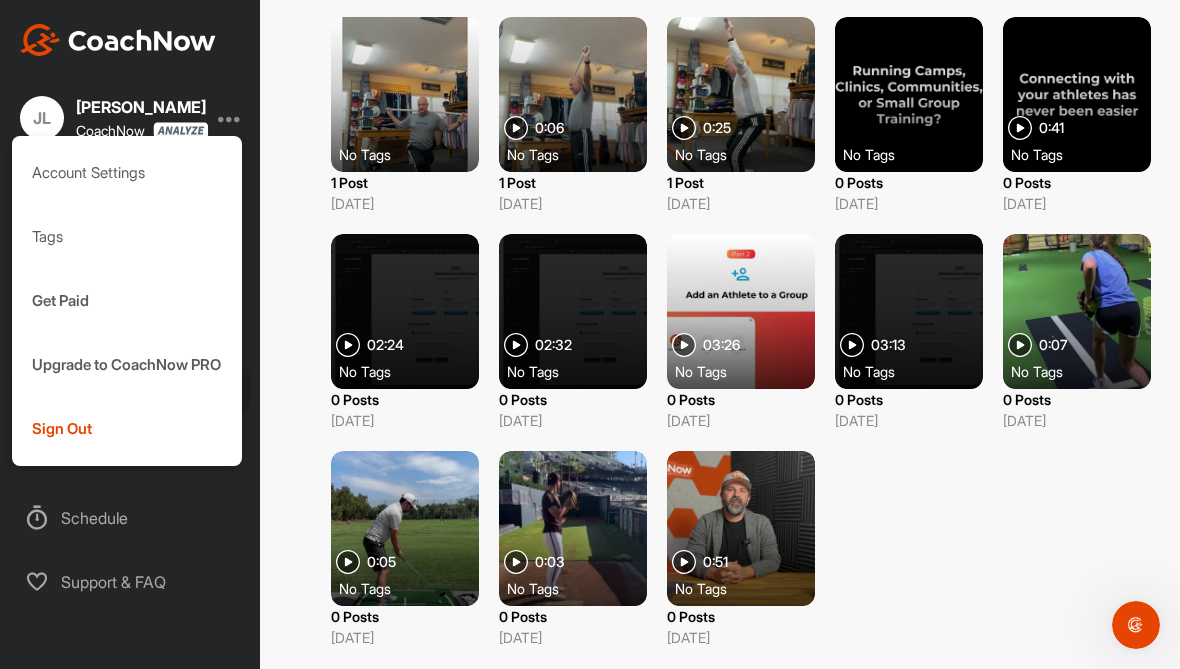 click on "Get Paid" at bounding box center [127, 301] 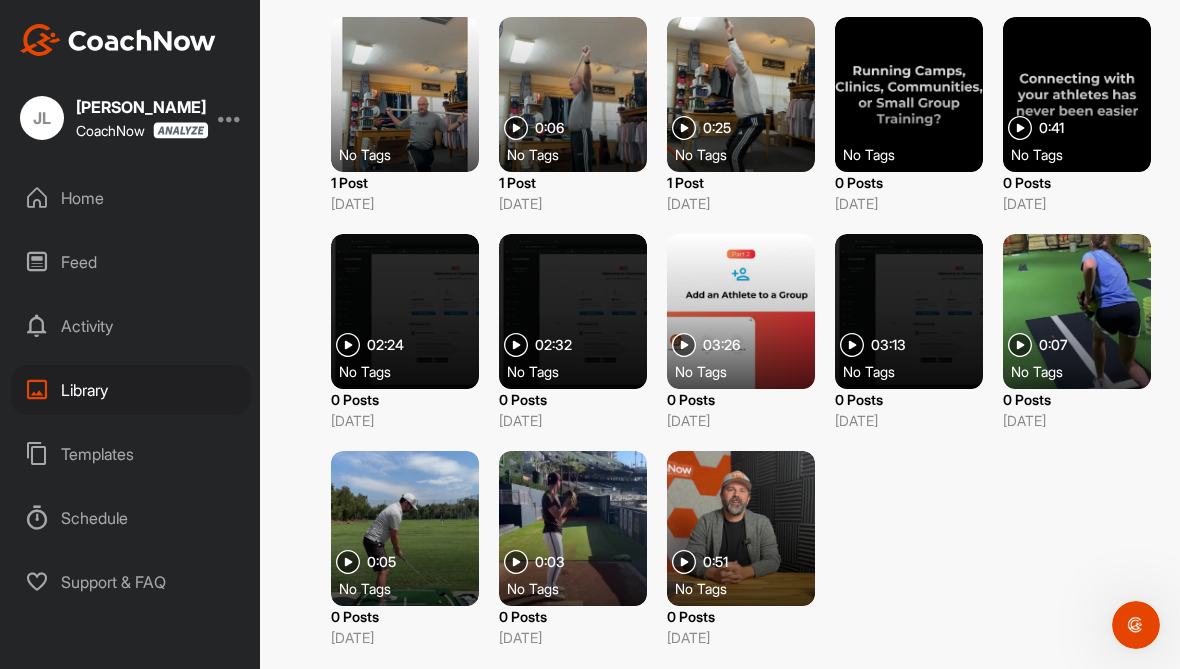 click on "Home" at bounding box center [131, 198] 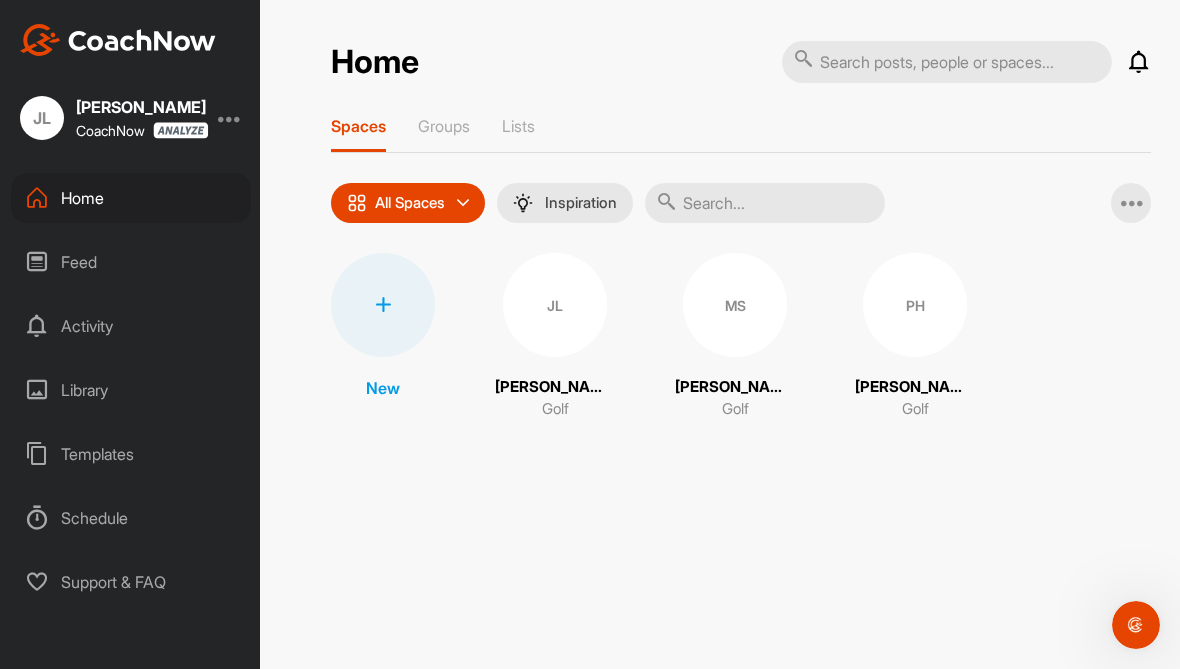click on "Groups" at bounding box center (444, 126) 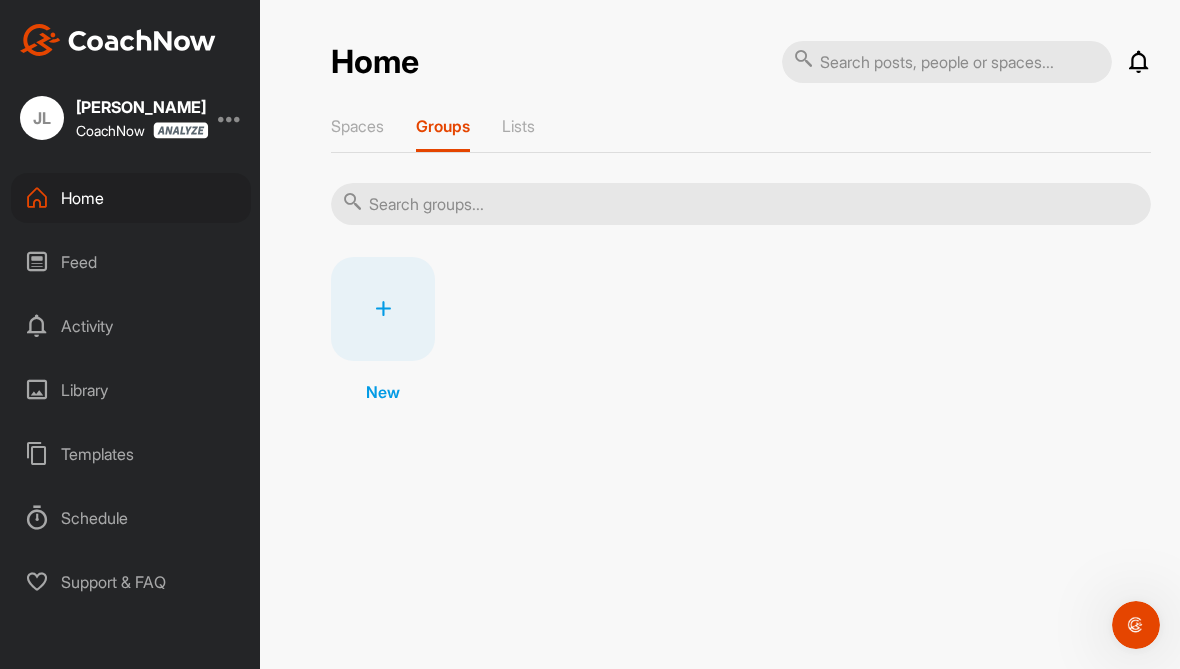 click on "Lists" at bounding box center (518, 126) 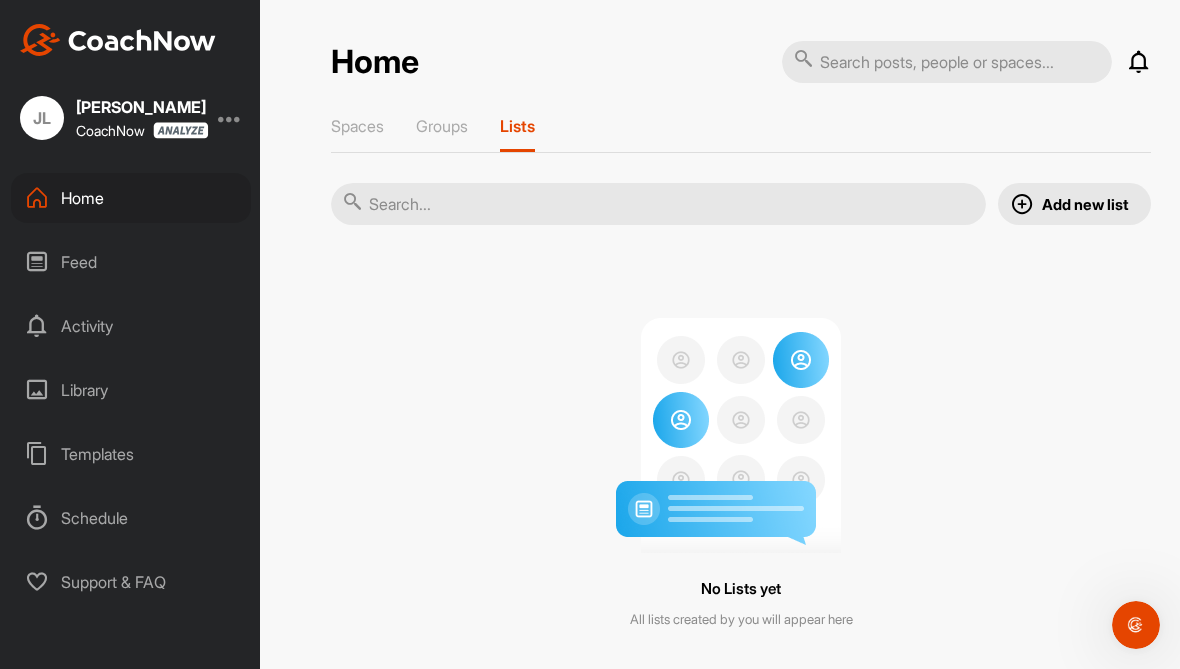 click on "Spaces" at bounding box center [357, 126] 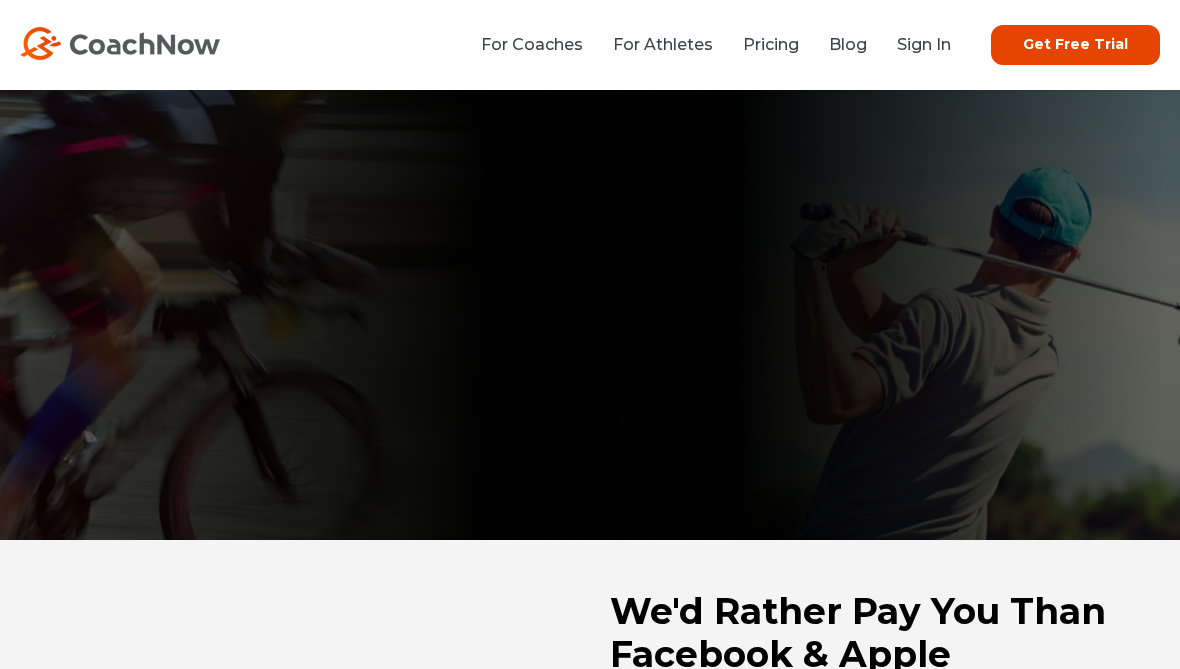 scroll, scrollTop: 0, scrollLeft: 0, axis: both 